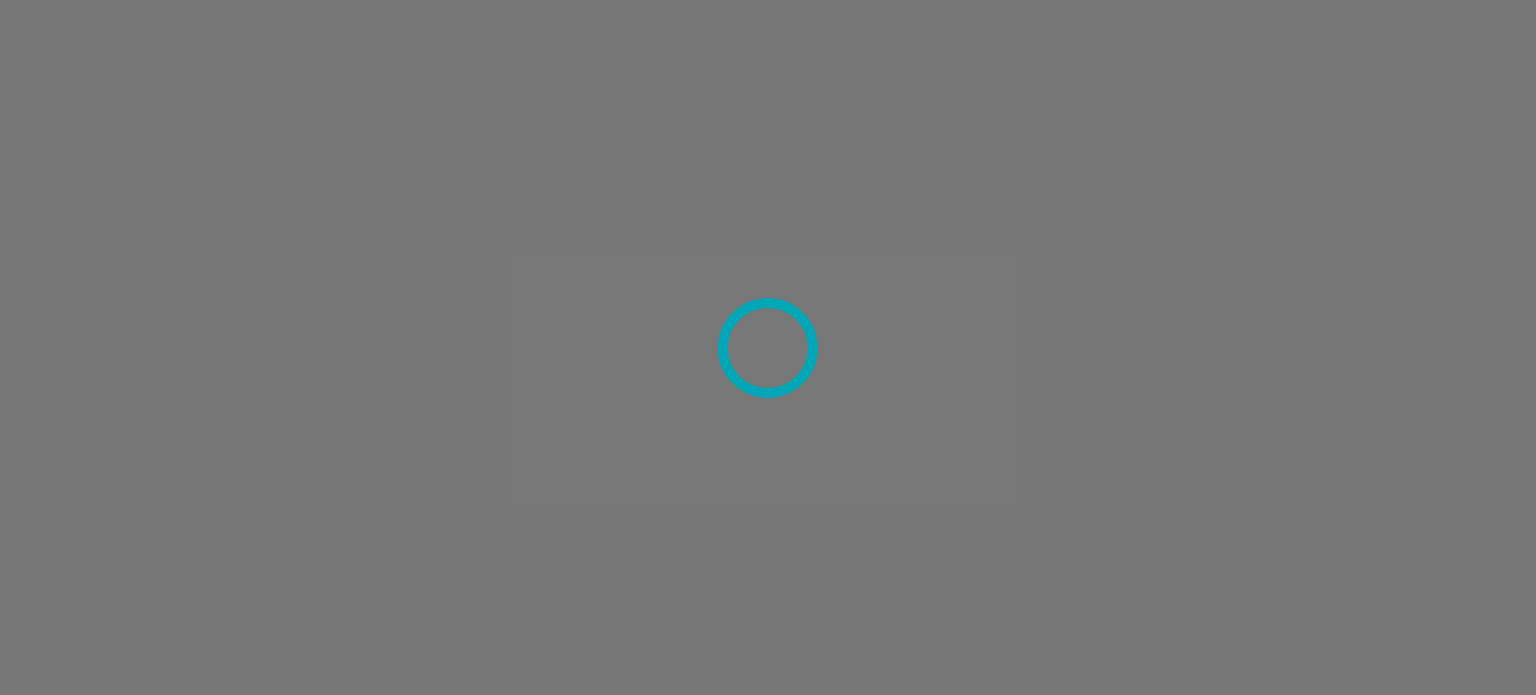 scroll, scrollTop: 0, scrollLeft: 0, axis: both 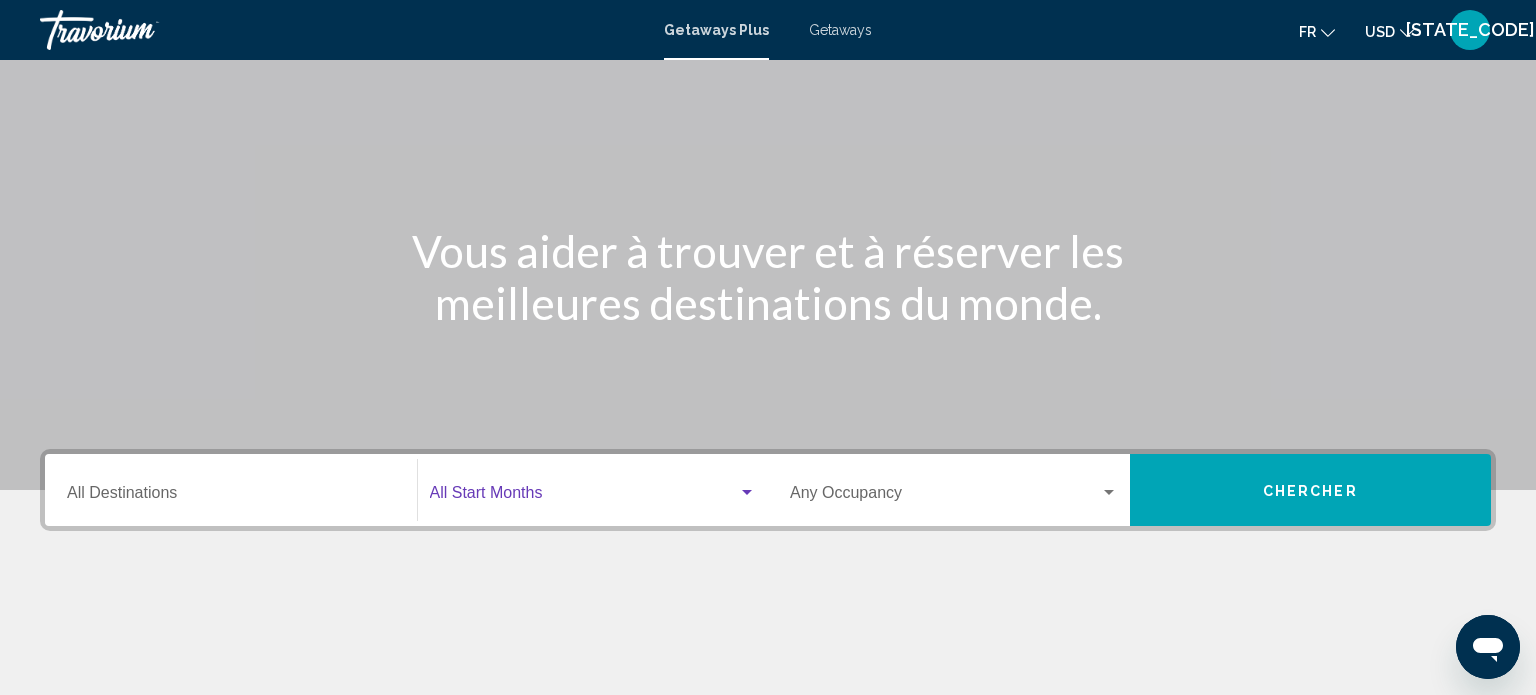 click at bounding box center (747, 492) 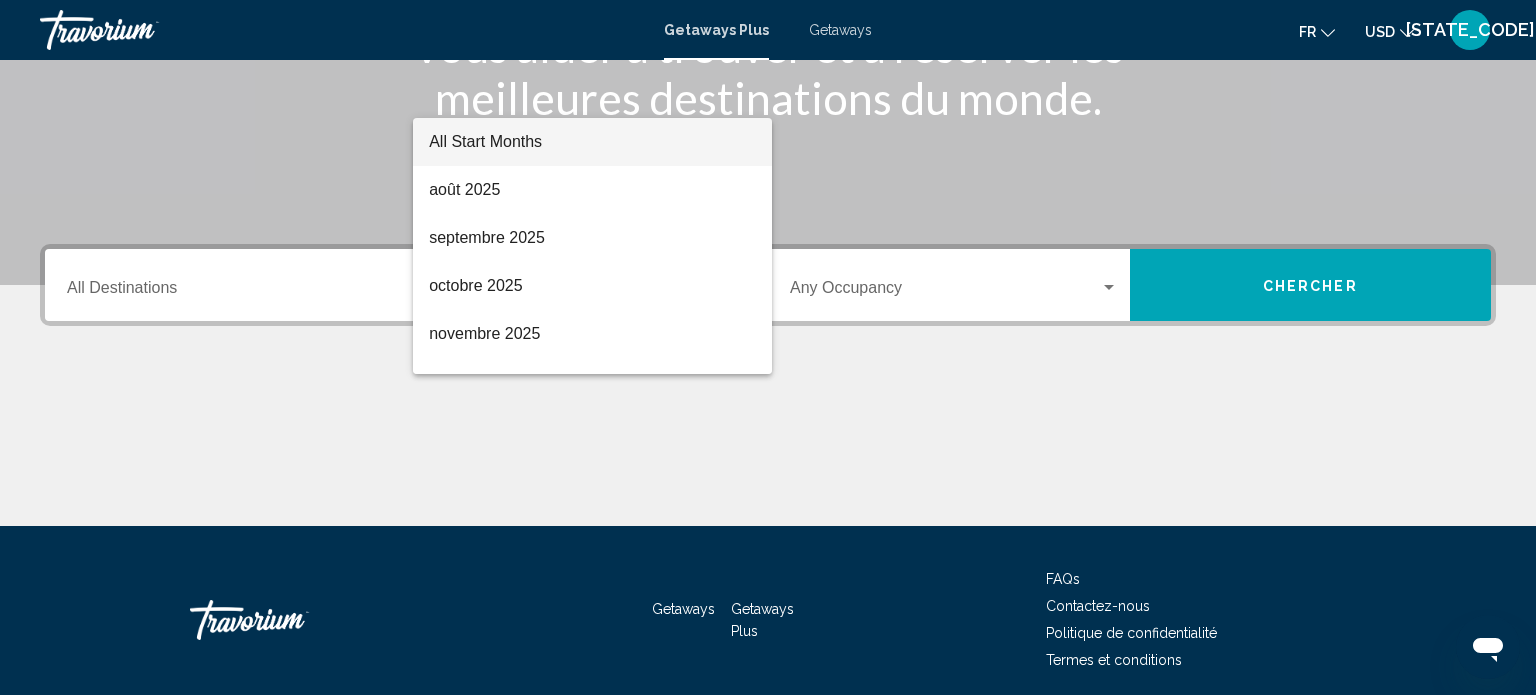 scroll, scrollTop: 390, scrollLeft: 0, axis: vertical 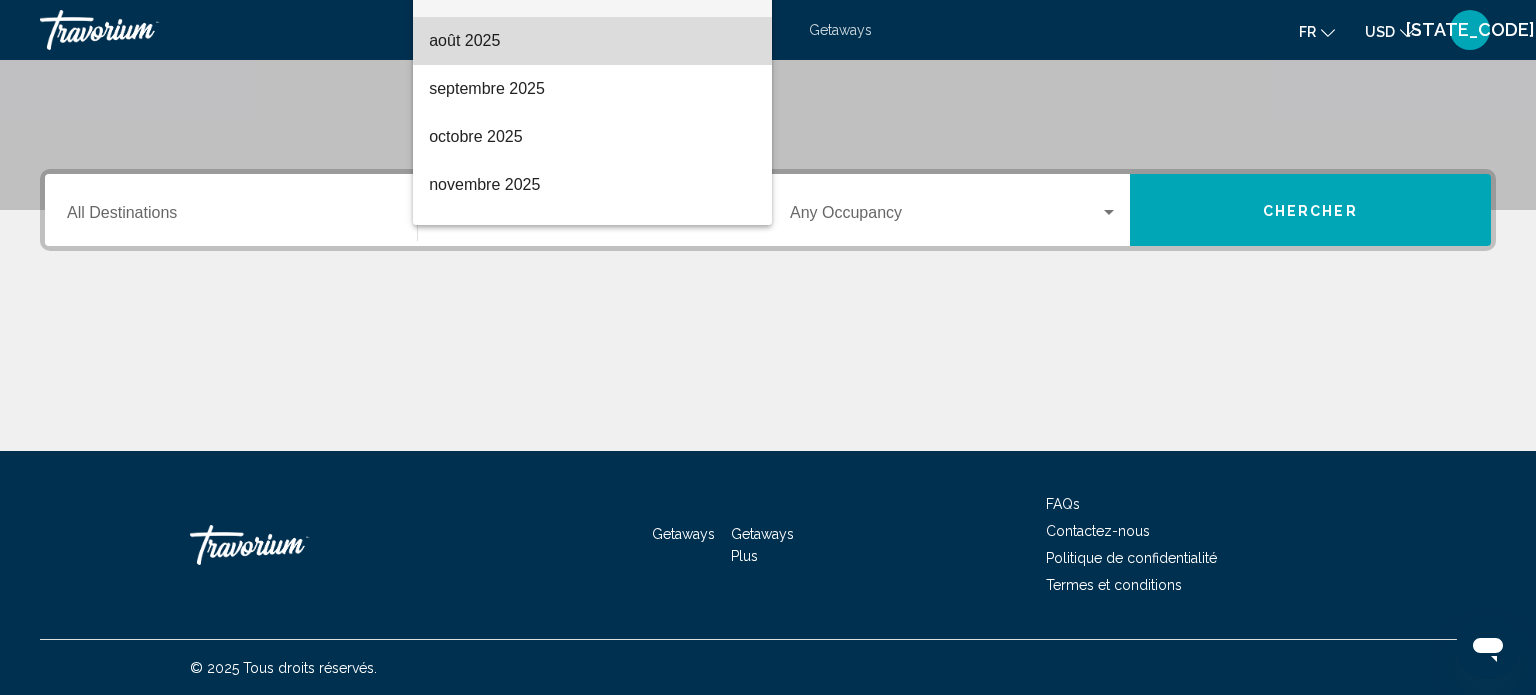 click on "août 2025" at bounding box center (592, 41) 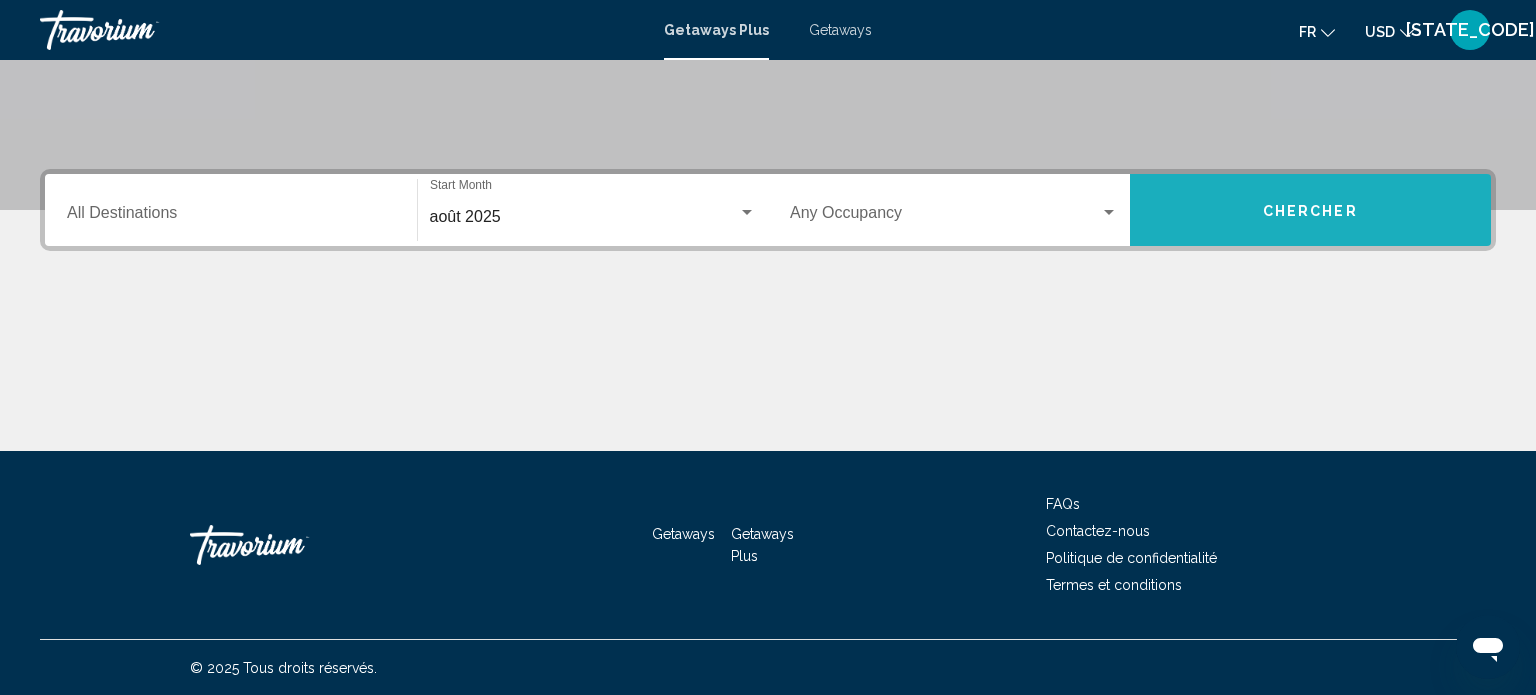click on "Chercher" at bounding box center (1311, 210) 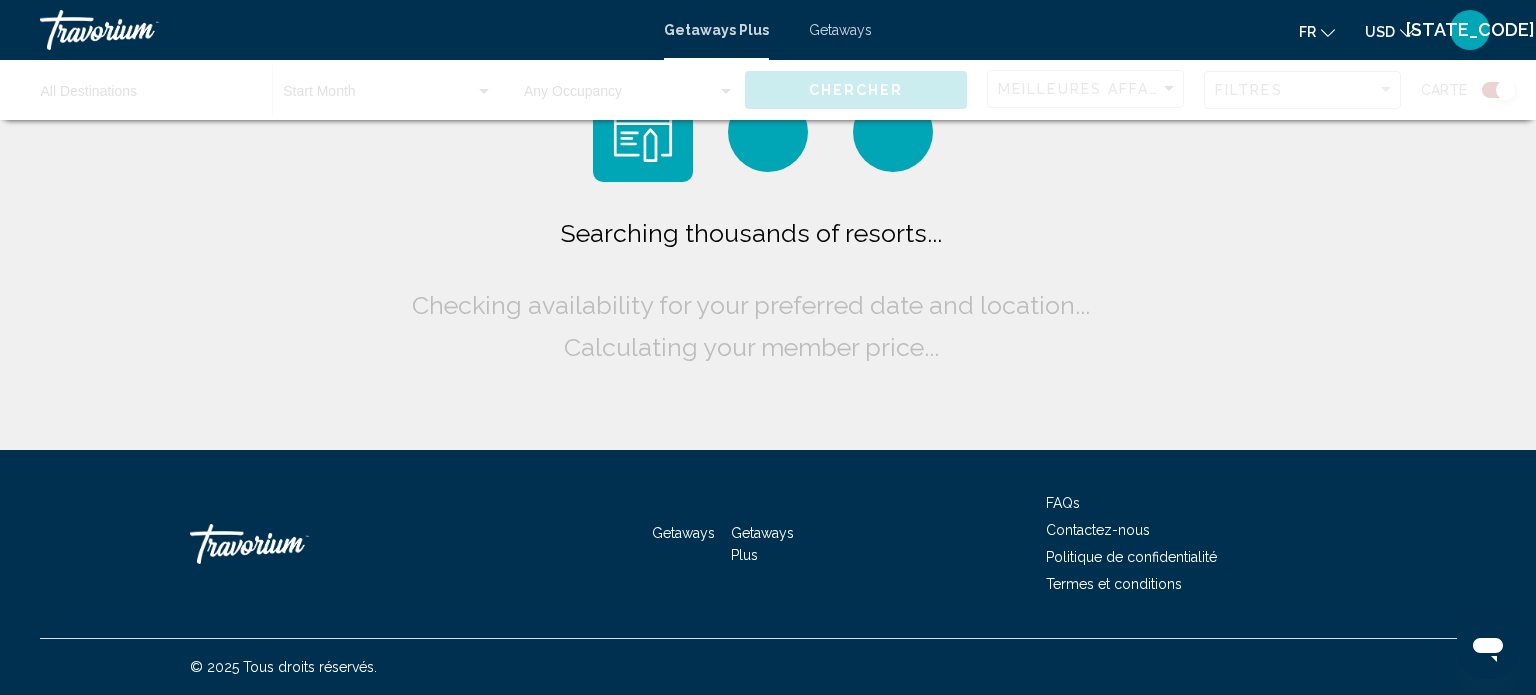 scroll, scrollTop: 0, scrollLeft: 0, axis: both 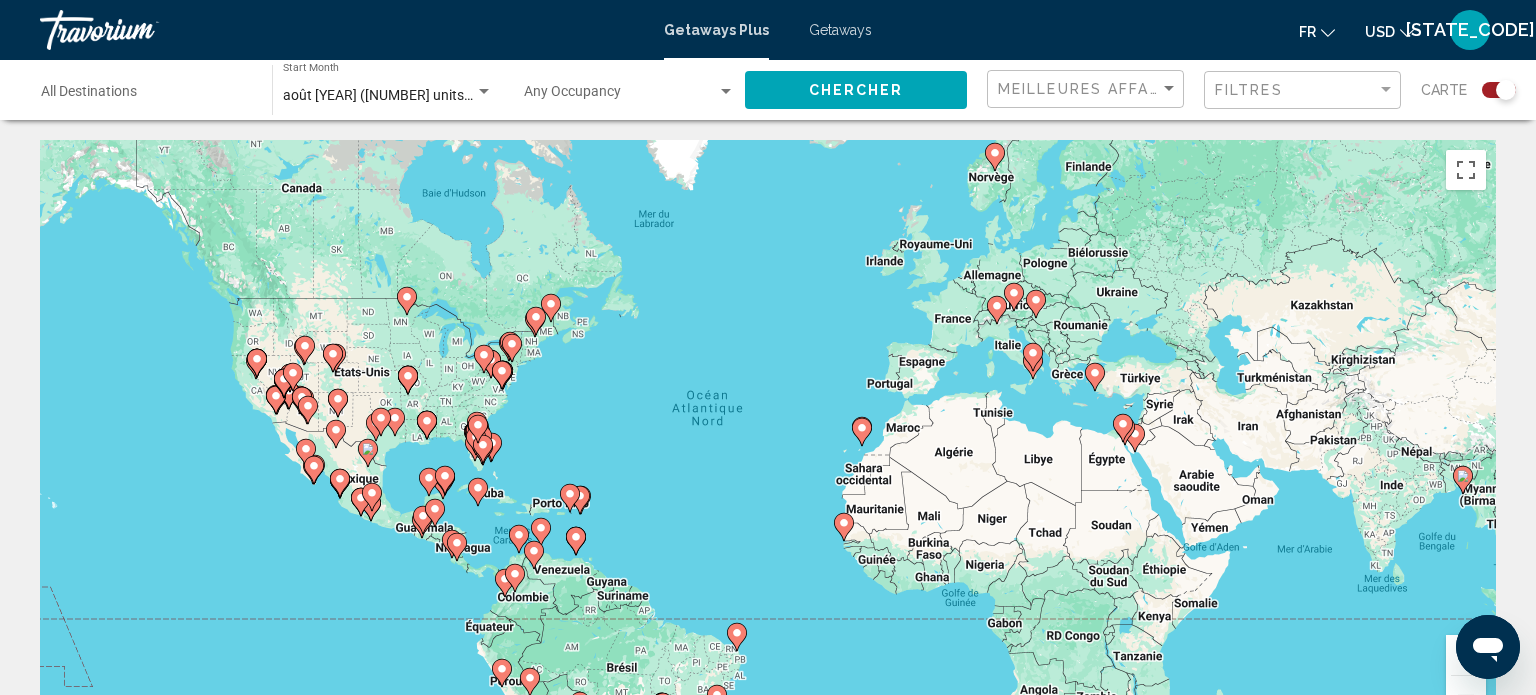 click 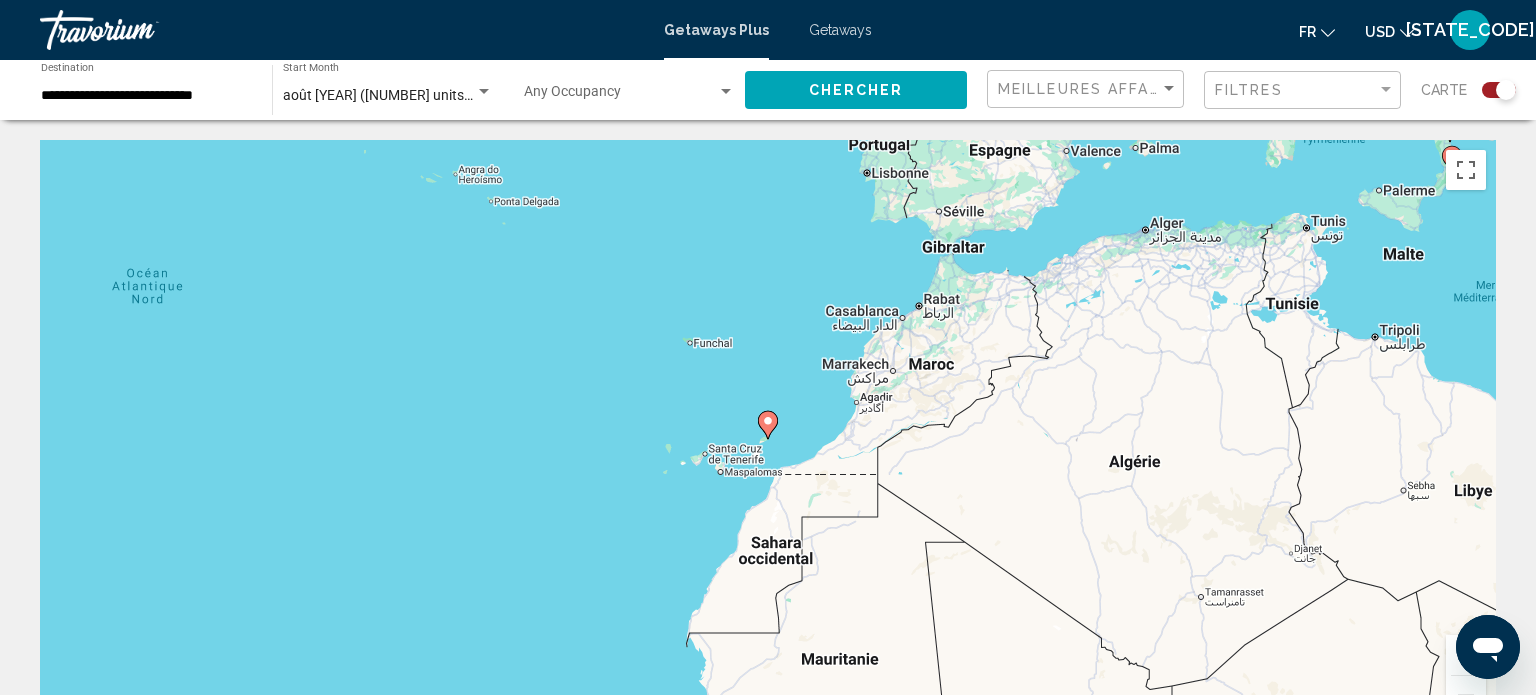 click on "Pour activer le glissement du marqueur avec le clavier, appuyez sur Alt+Entrée. Déplacez ensuite le marqueur à l'aide des touches fléchées. Pour terminer le glissement, appuyez sur la touche Entrée. Pour annuler, appuyez sur Échap." at bounding box center [768, 440] 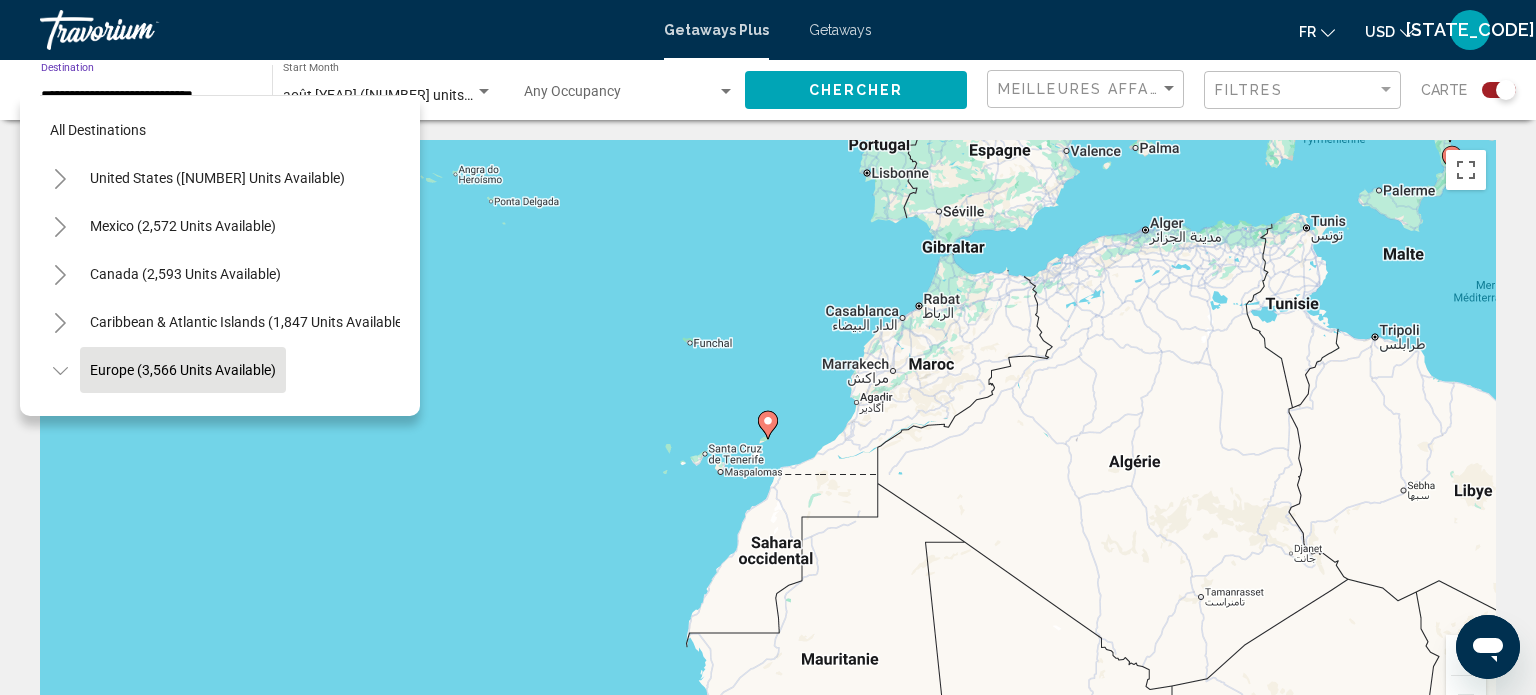 scroll, scrollTop: 119, scrollLeft: 0, axis: vertical 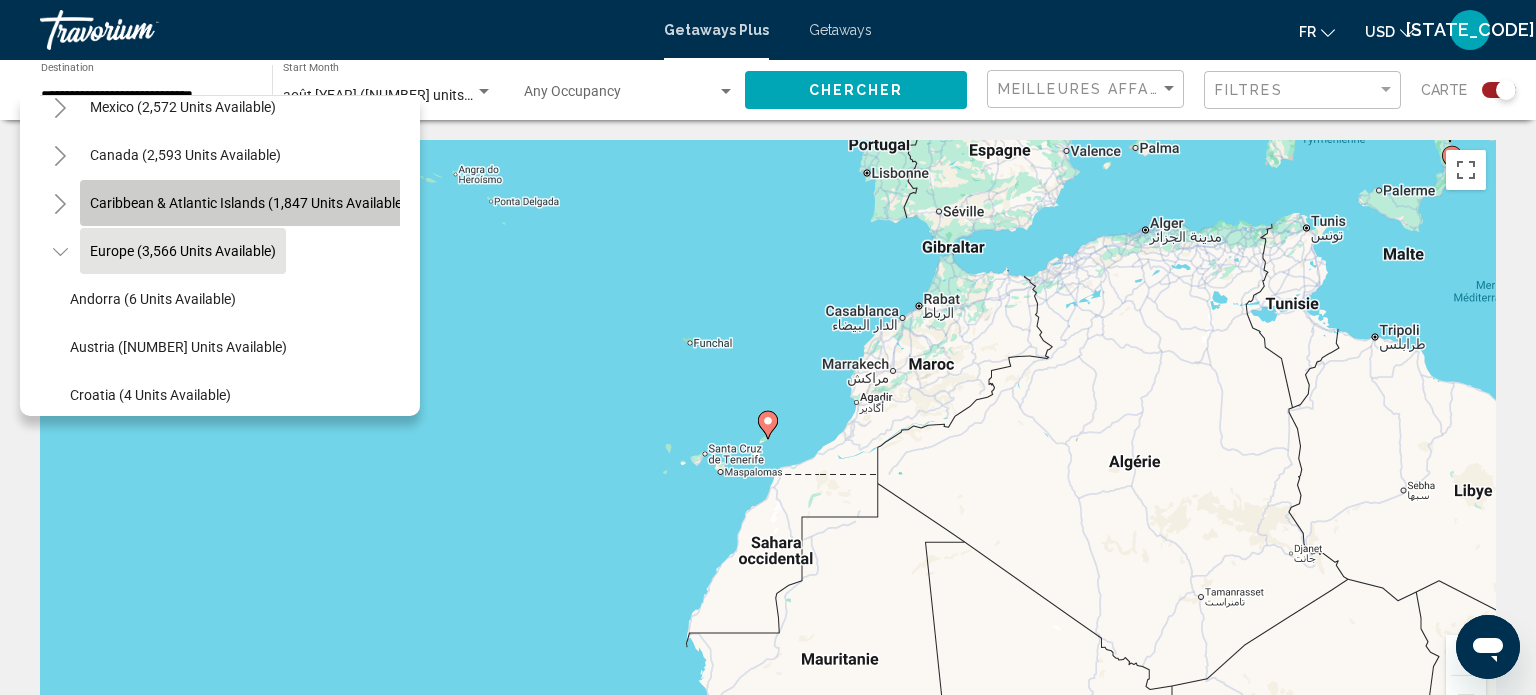click on "Caribbean & Atlantic Islands (1,847 units available)" 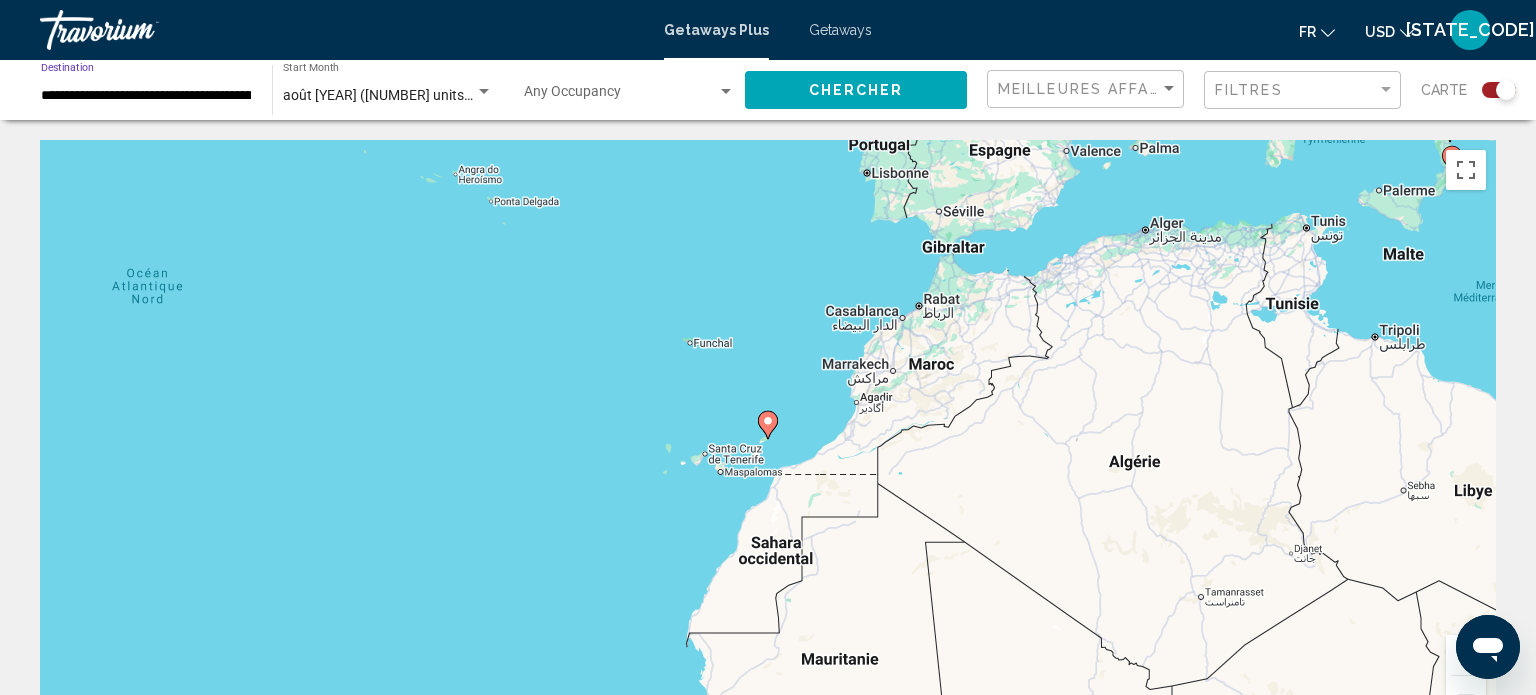 click on "Chercher" 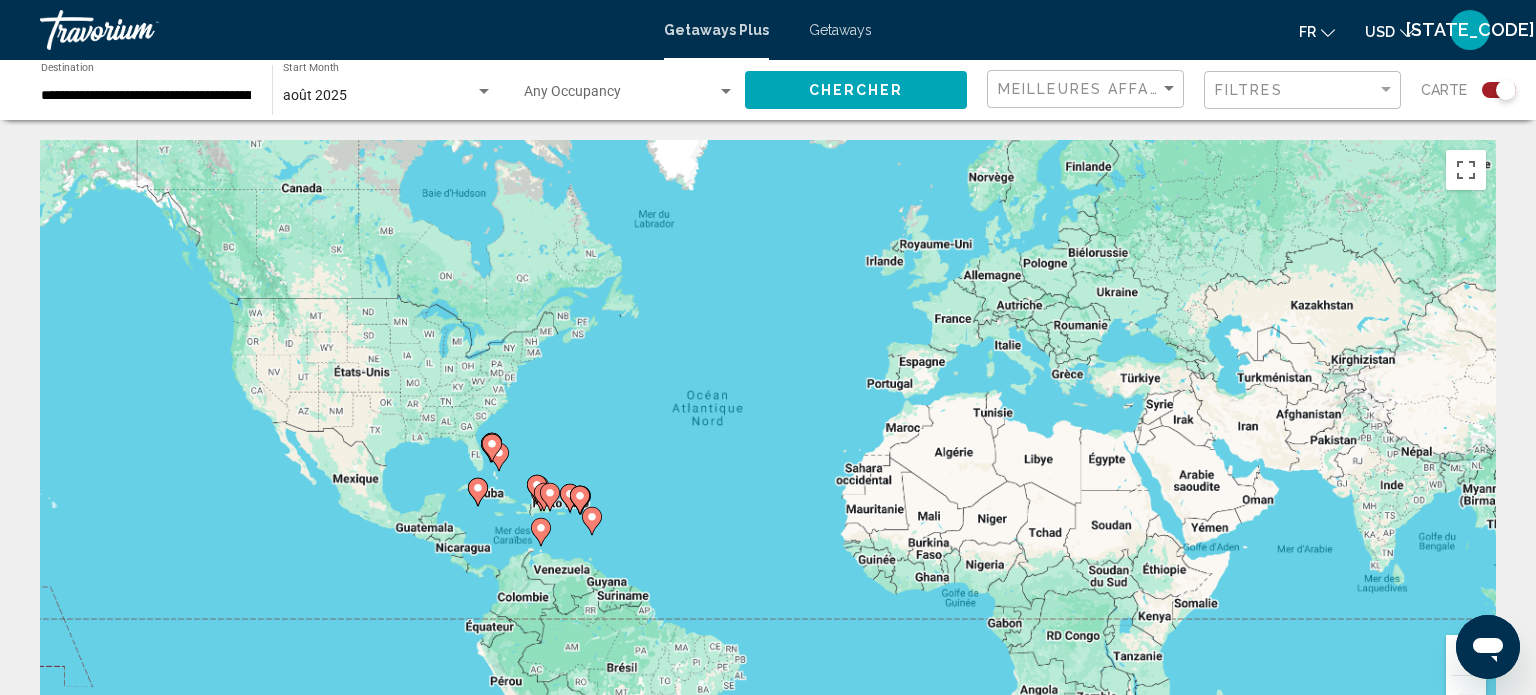 click 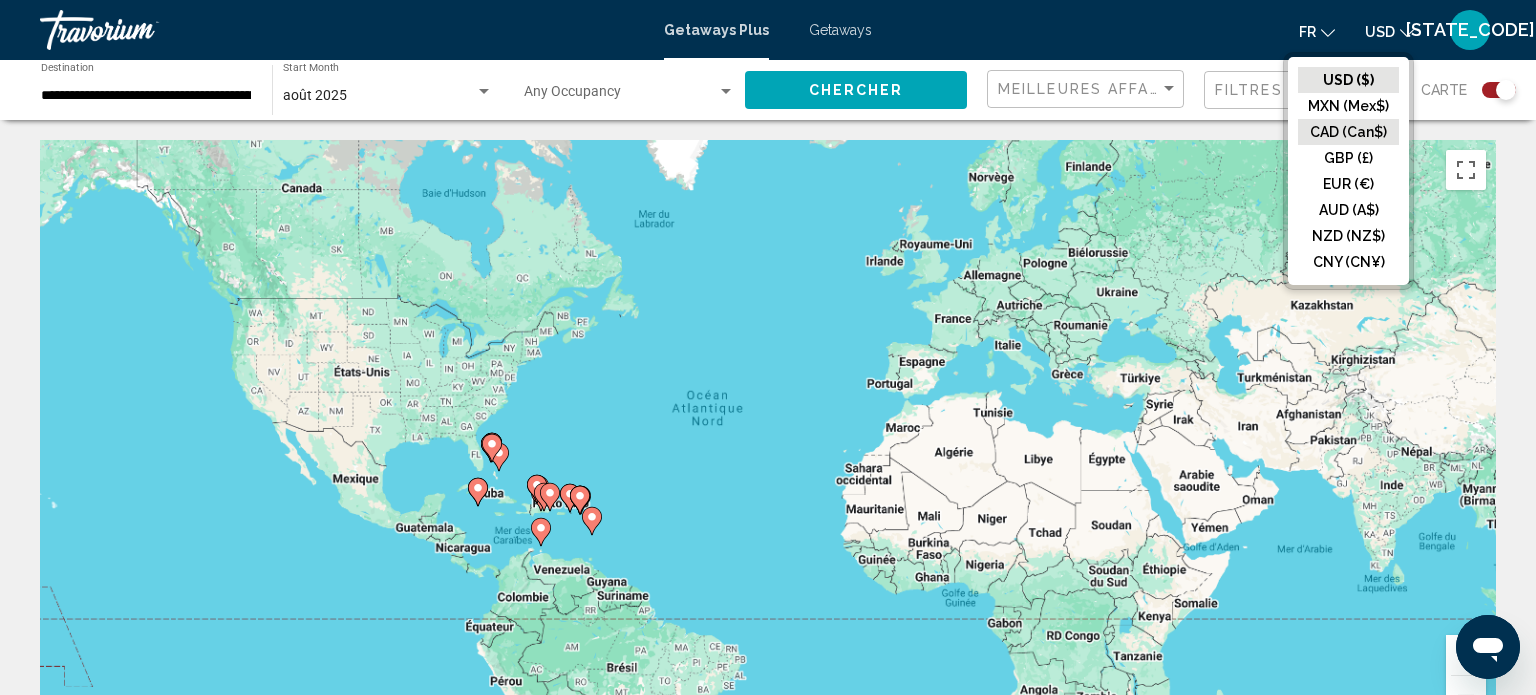 click on "CAD (Can$)" 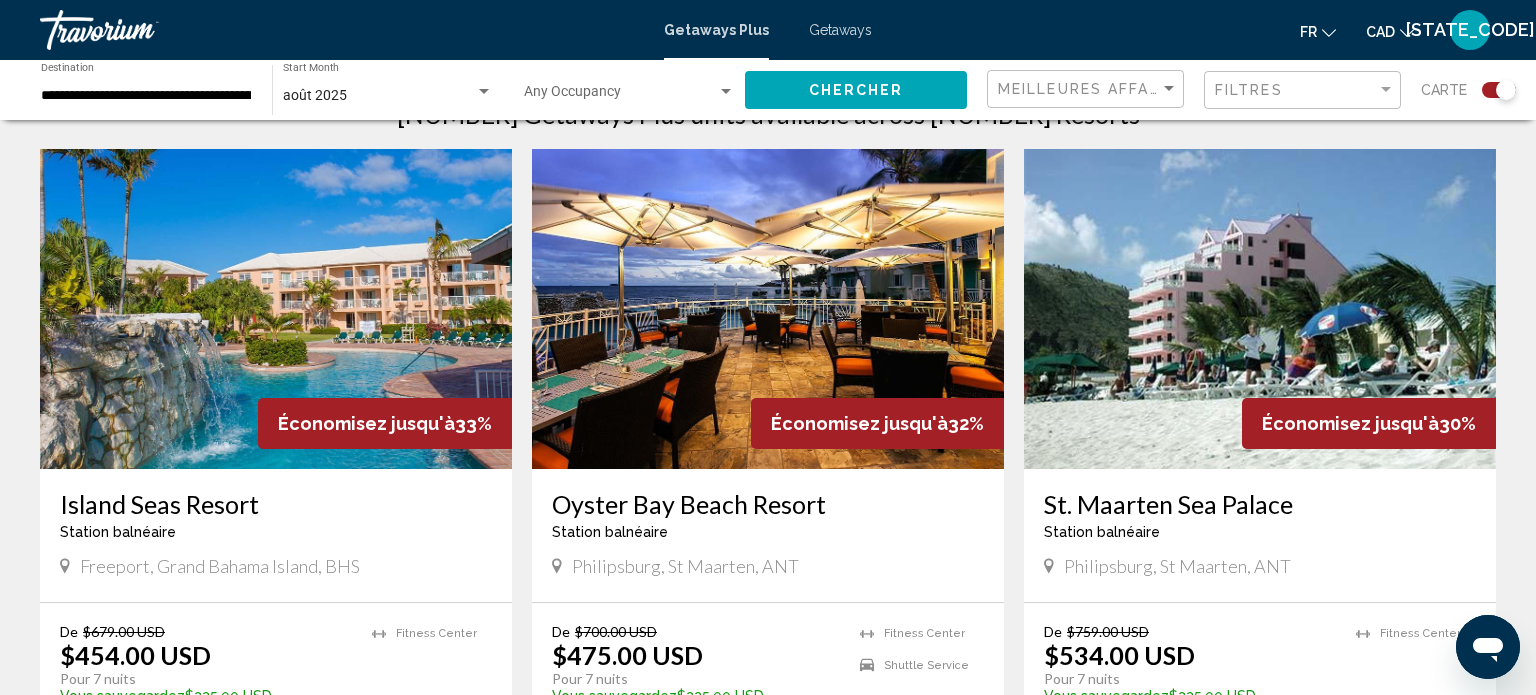 scroll, scrollTop: 680, scrollLeft: 0, axis: vertical 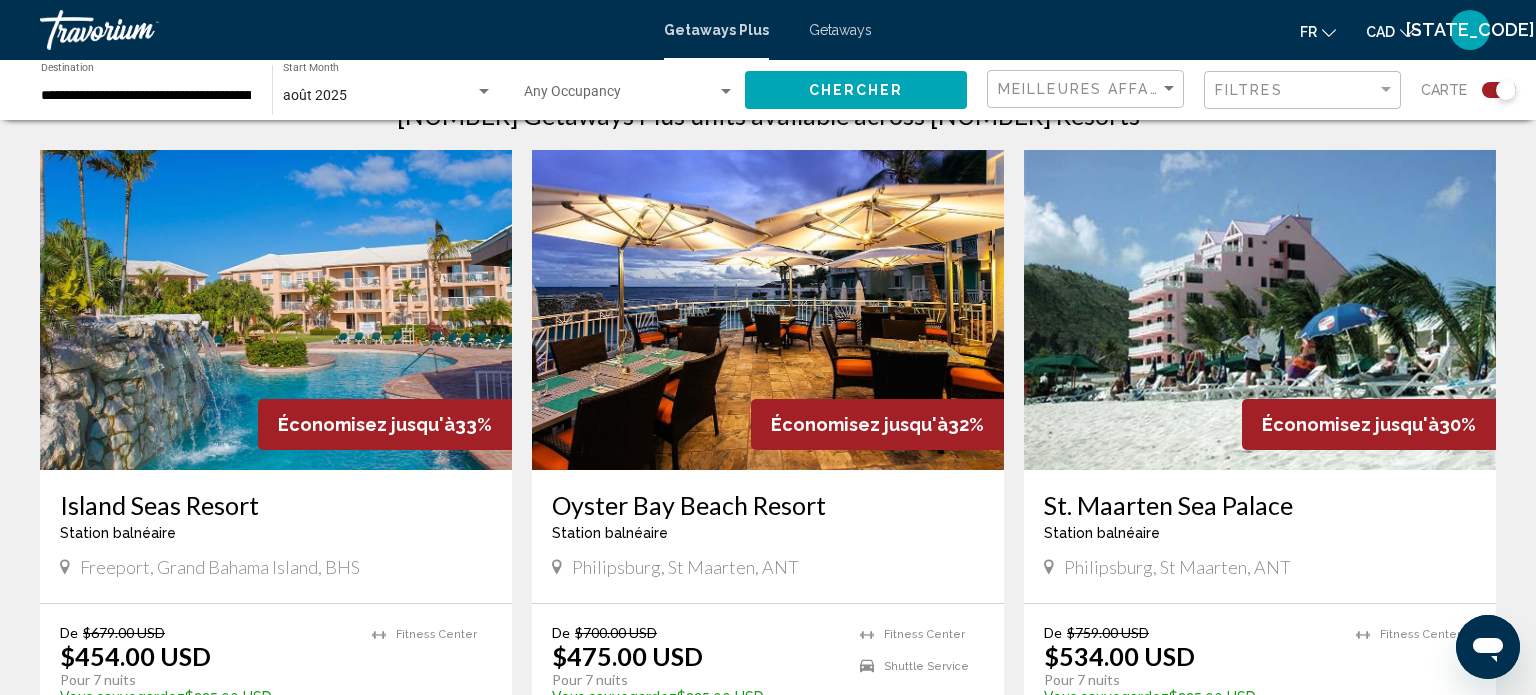 click at bounding box center [1260, 310] 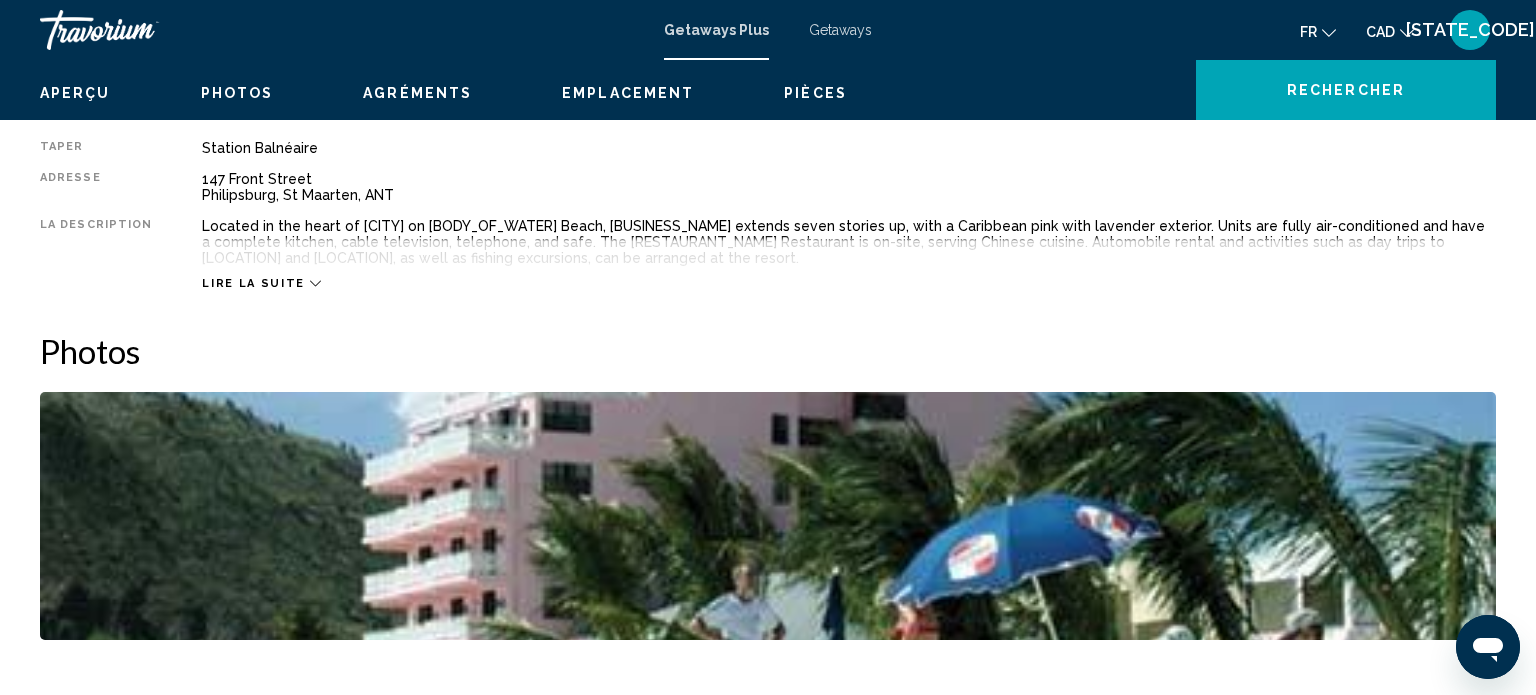 scroll, scrollTop: 12, scrollLeft: 0, axis: vertical 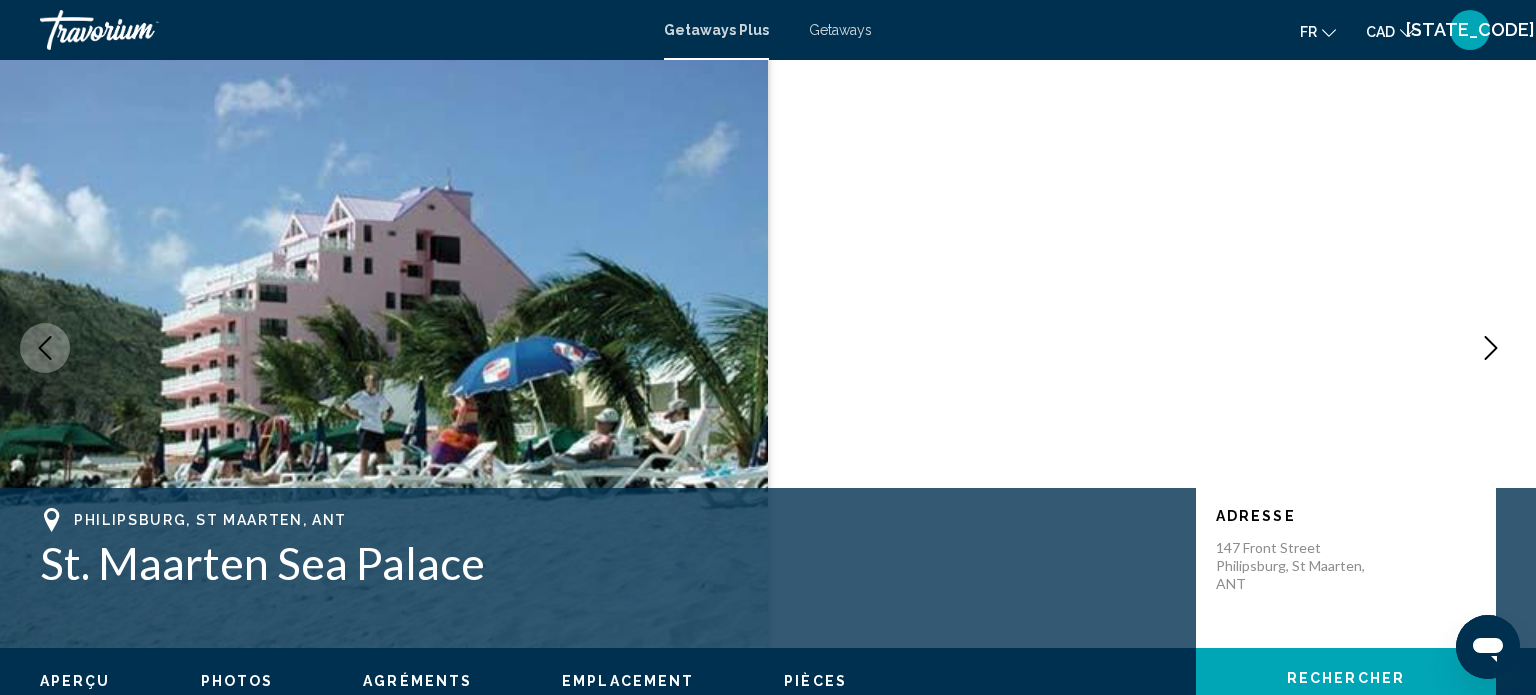 click 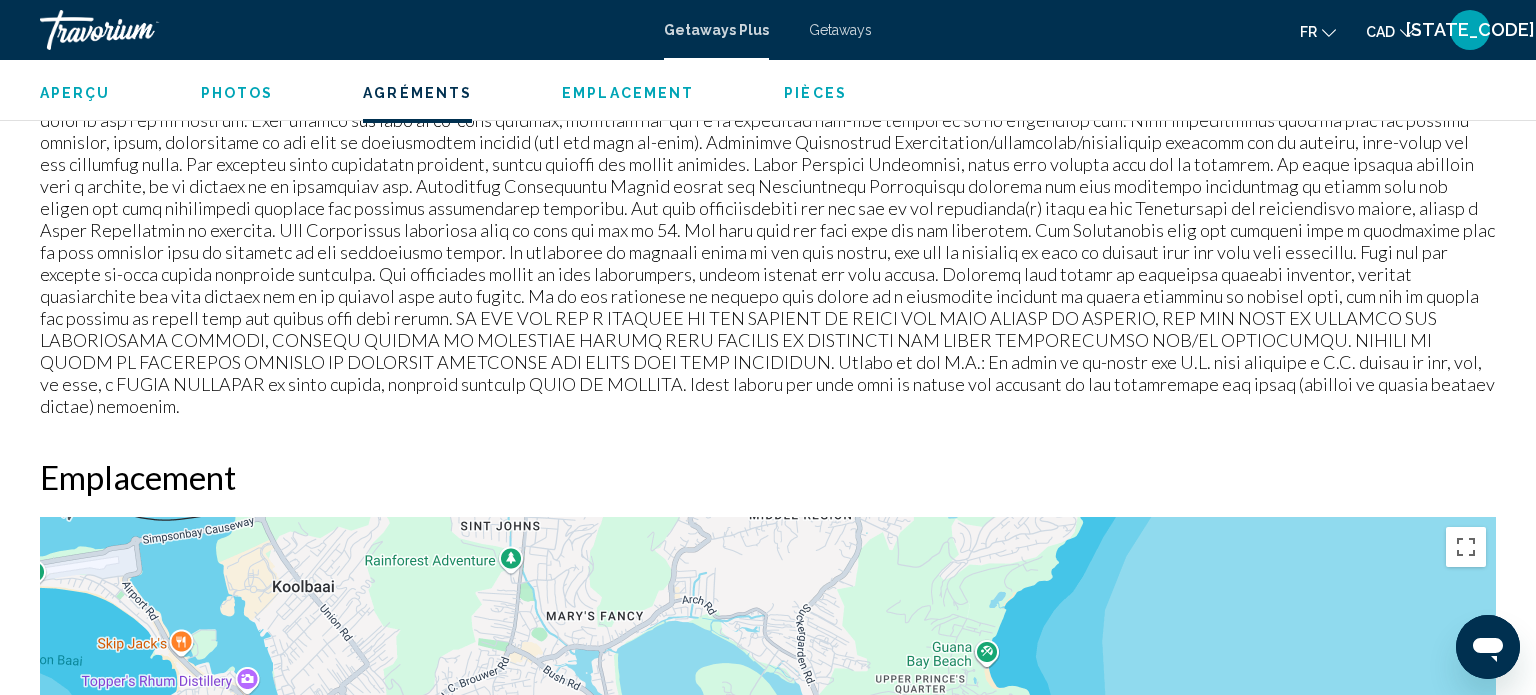 scroll, scrollTop: 1772, scrollLeft: 0, axis: vertical 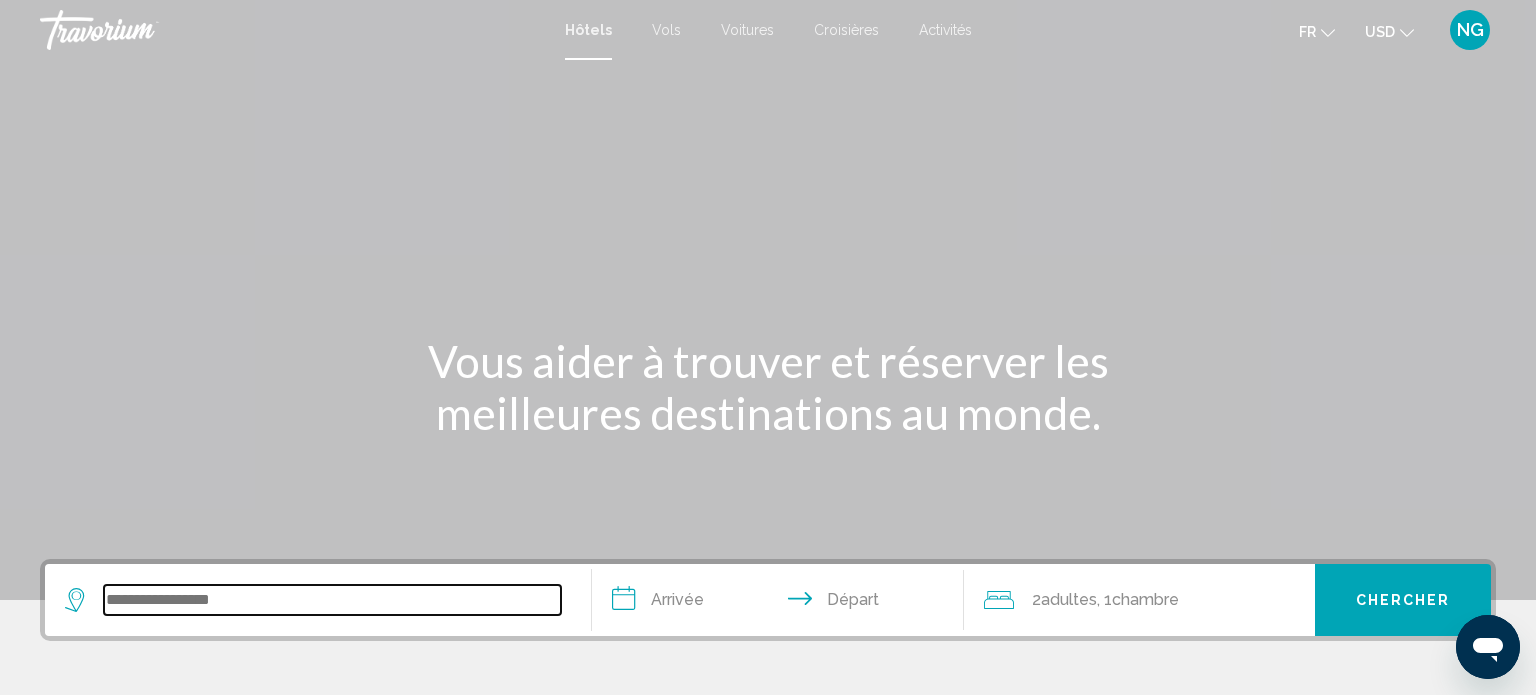 click at bounding box center (332, 600) 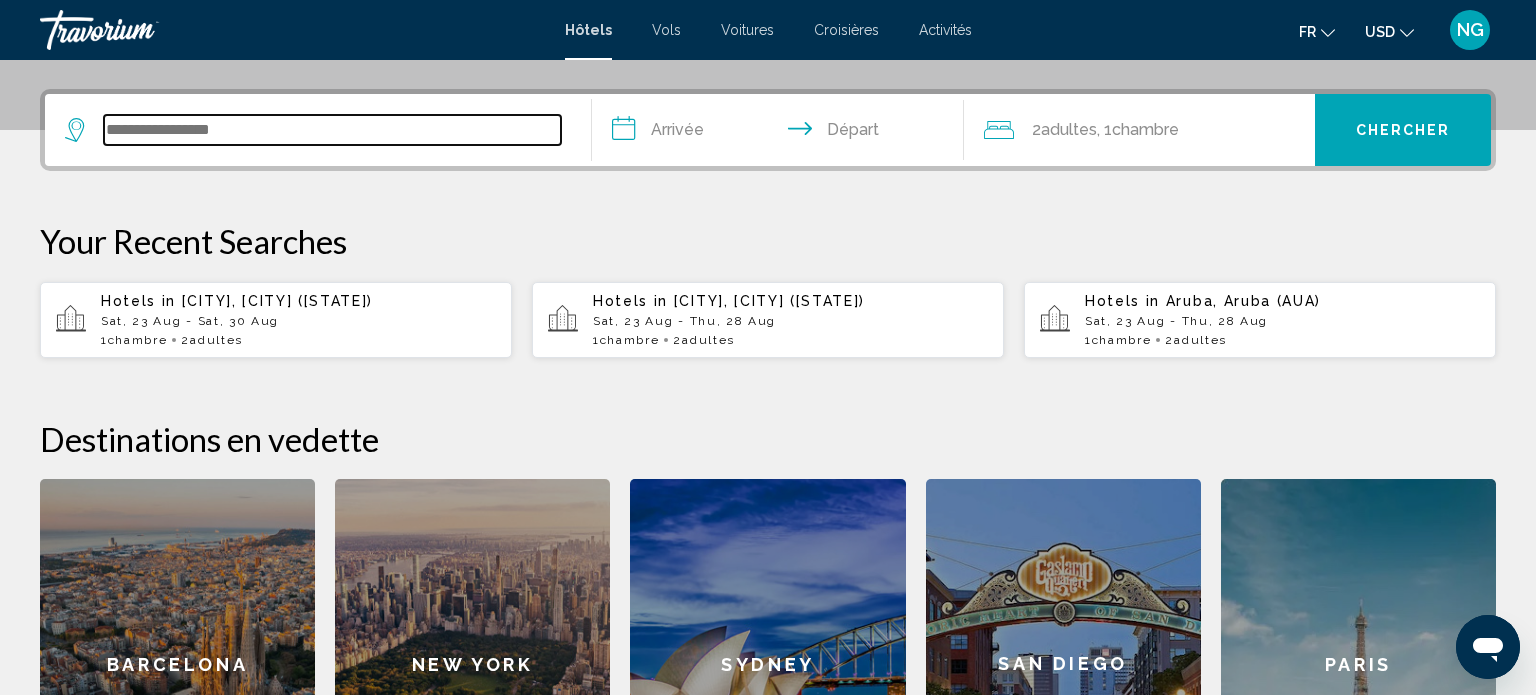scroll, scrollTop: 493, scrollLeft: 0, axis: vertical 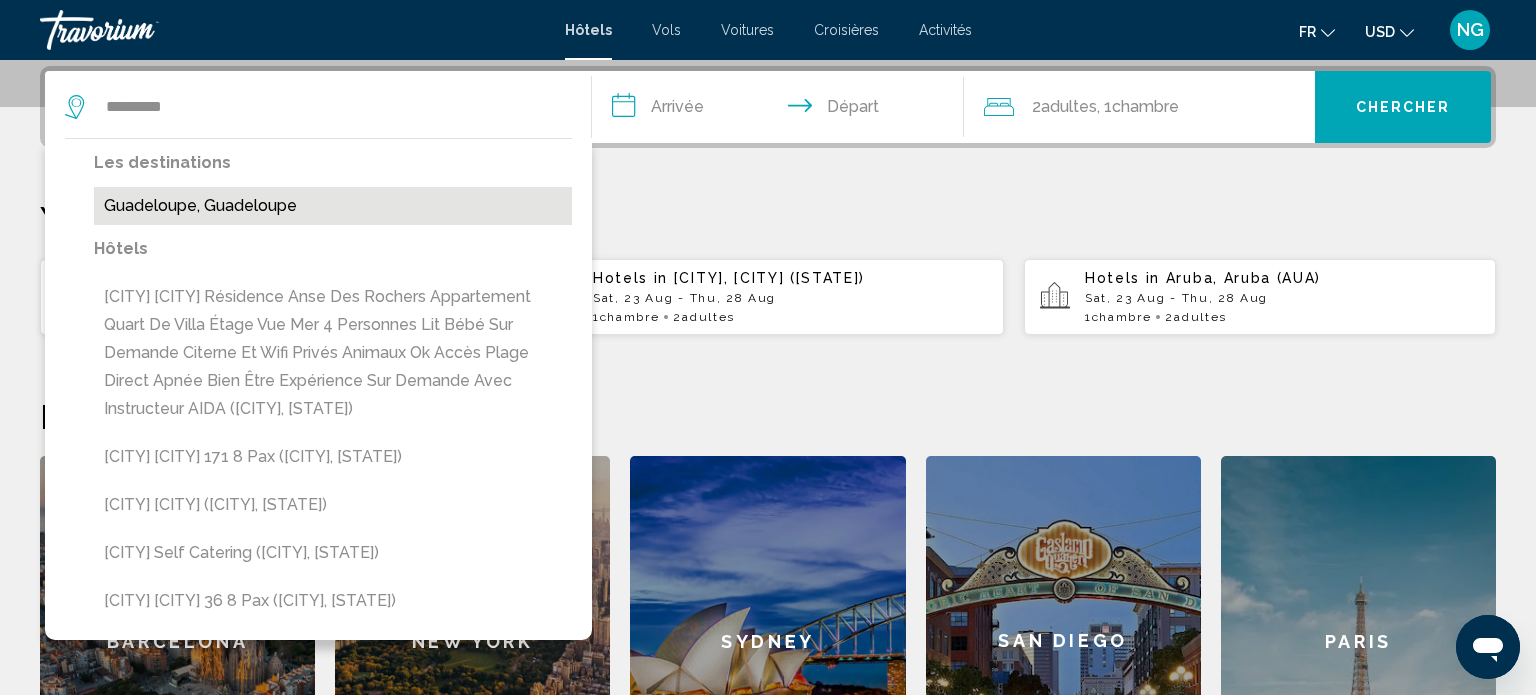 click on "Guadeloupe, Guadeloupe" at bounding box center (333, 206) 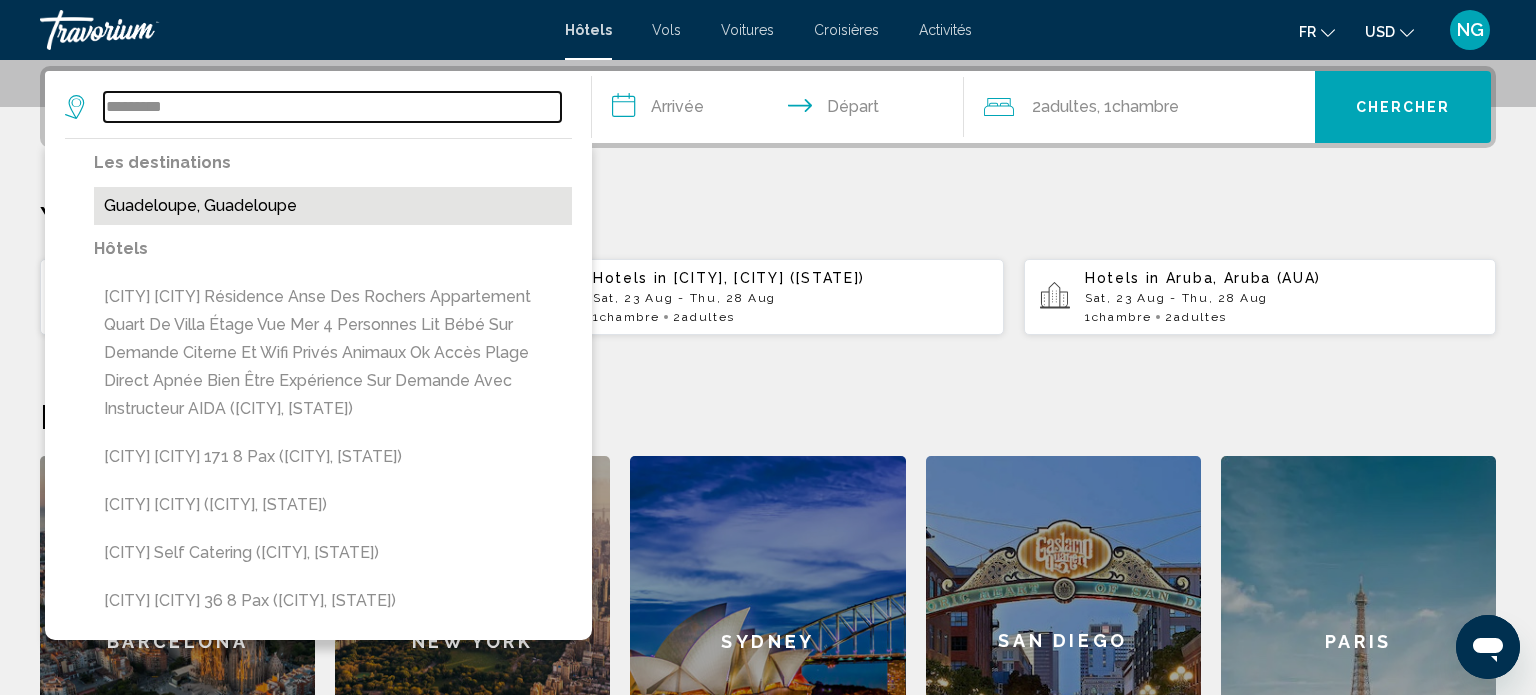 type on "**********" 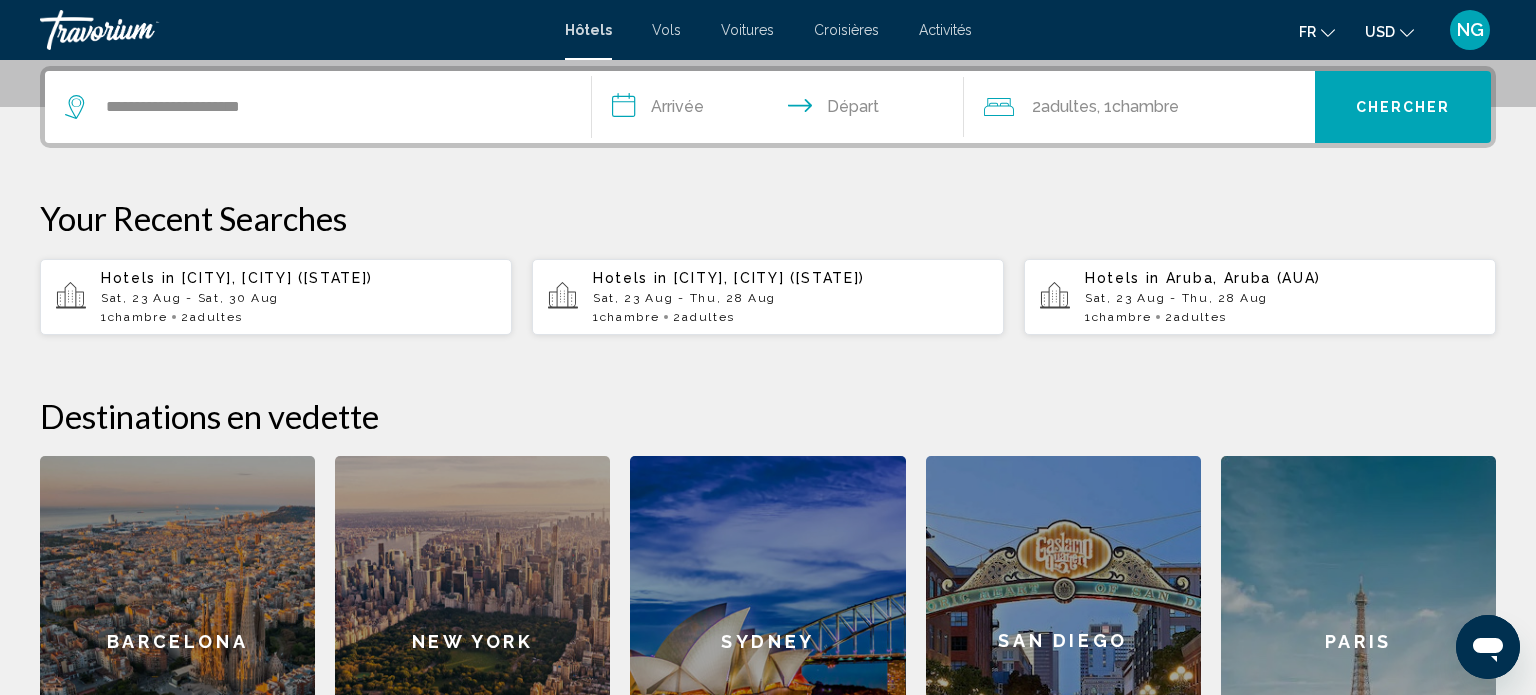 click on "**********" at bounding box center [782, 110] 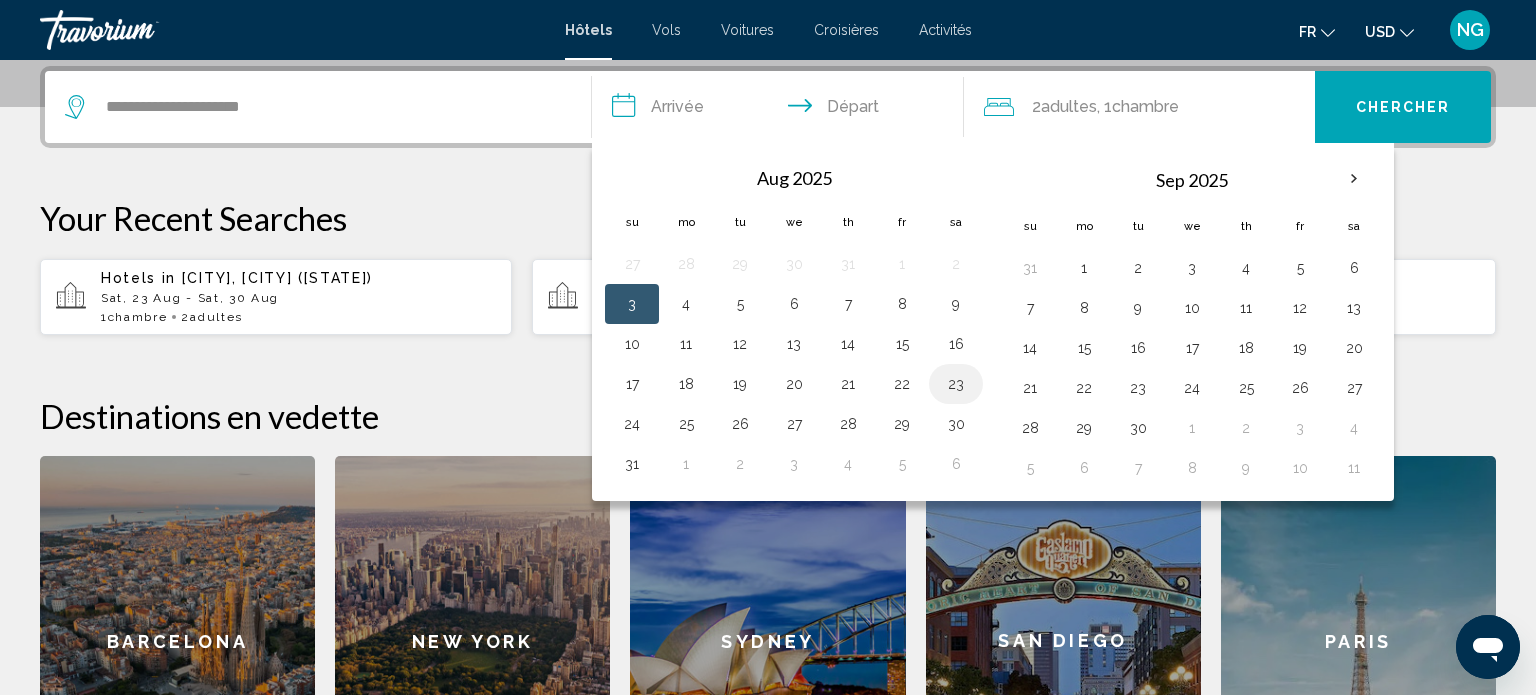 click on "23" at bounding box center (956, 384) 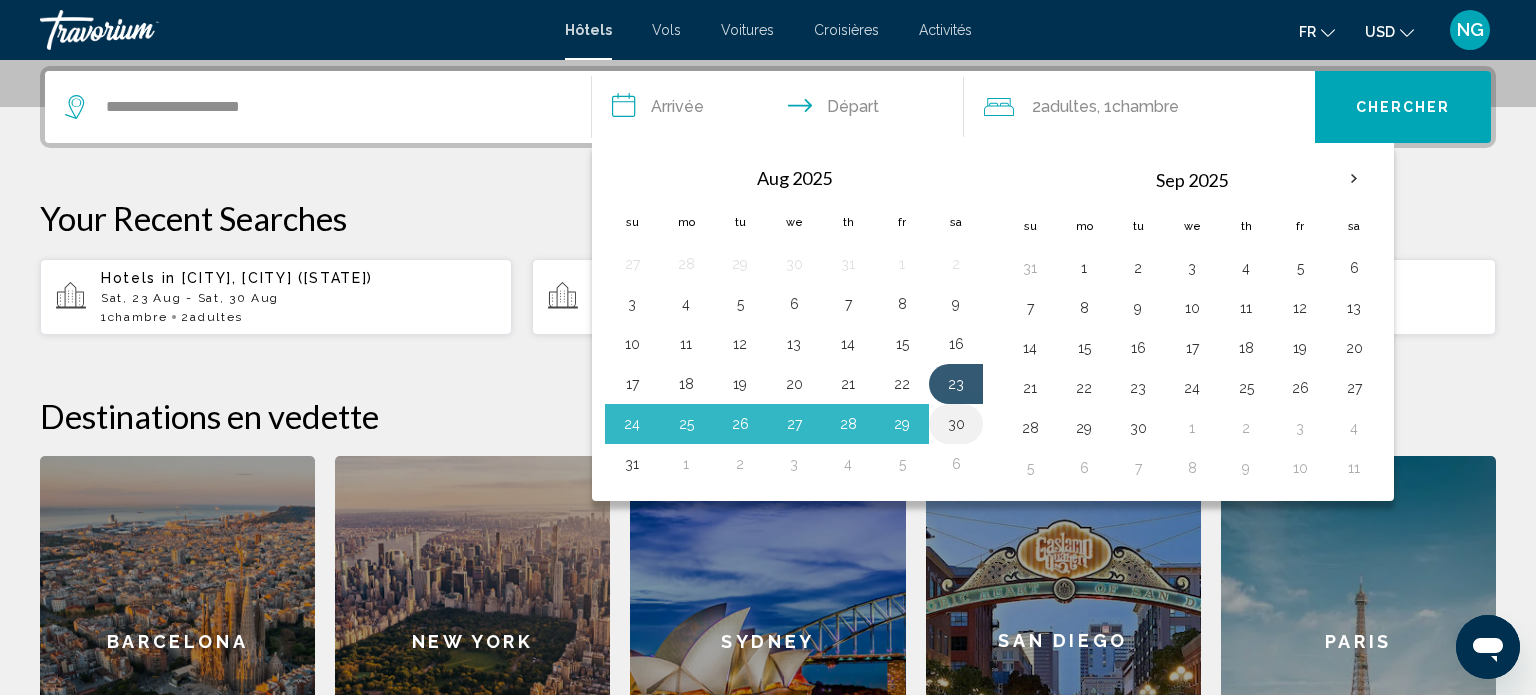 click on "30" at bounding box center (956, 424) 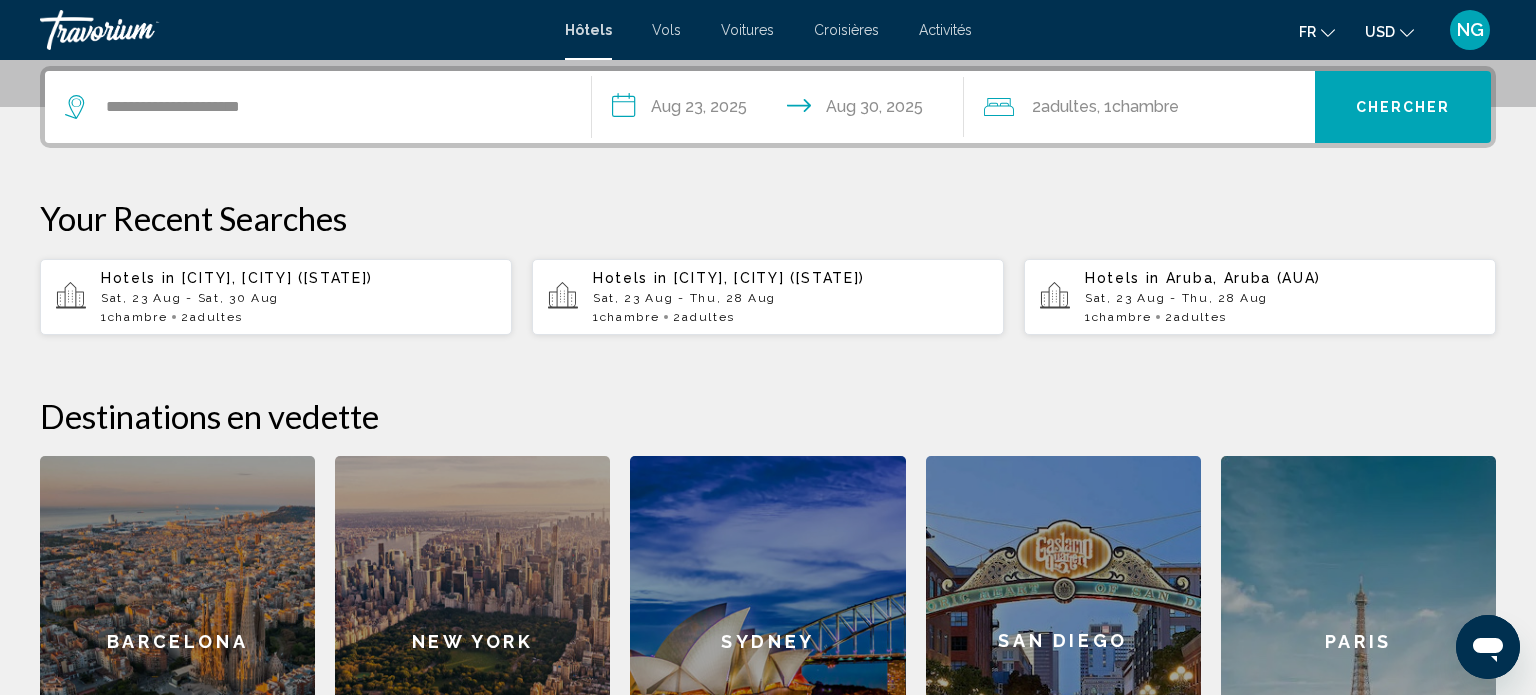 click on "Adultes" 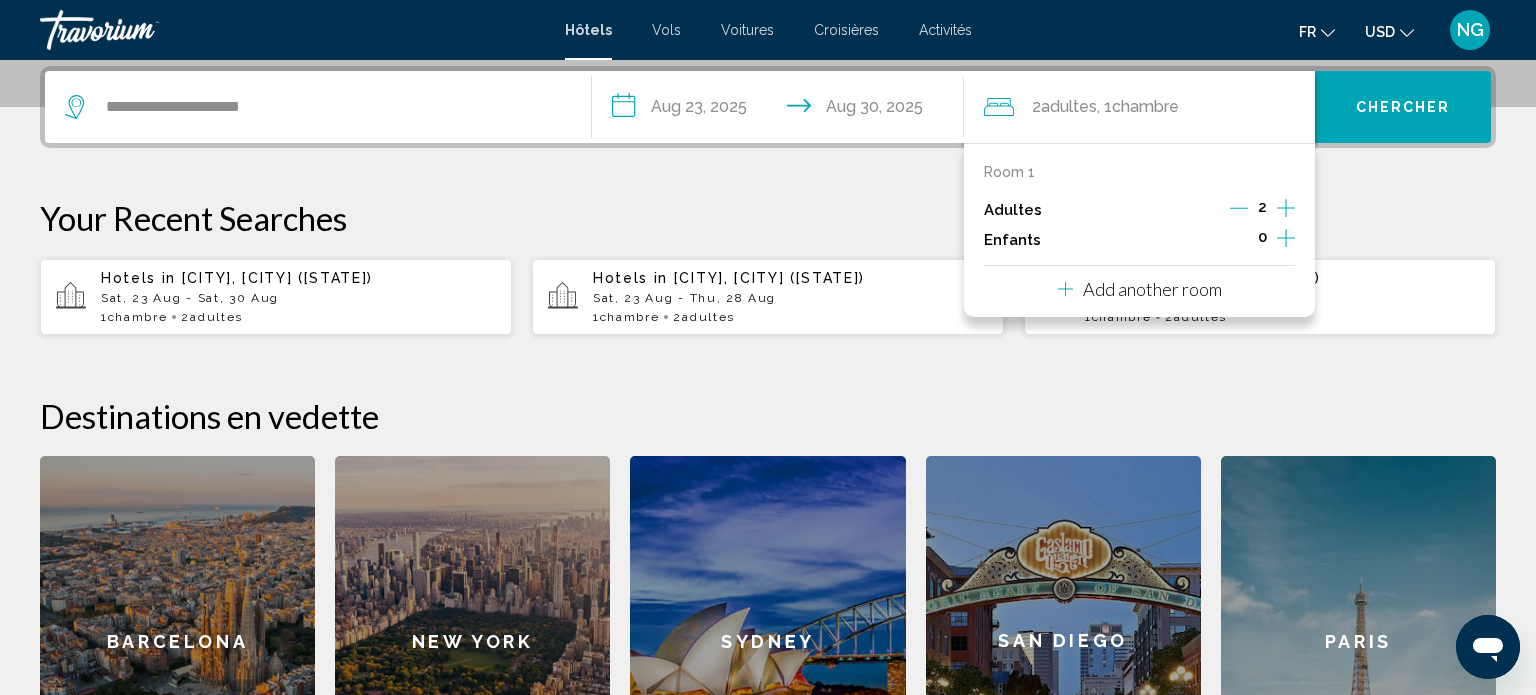 click 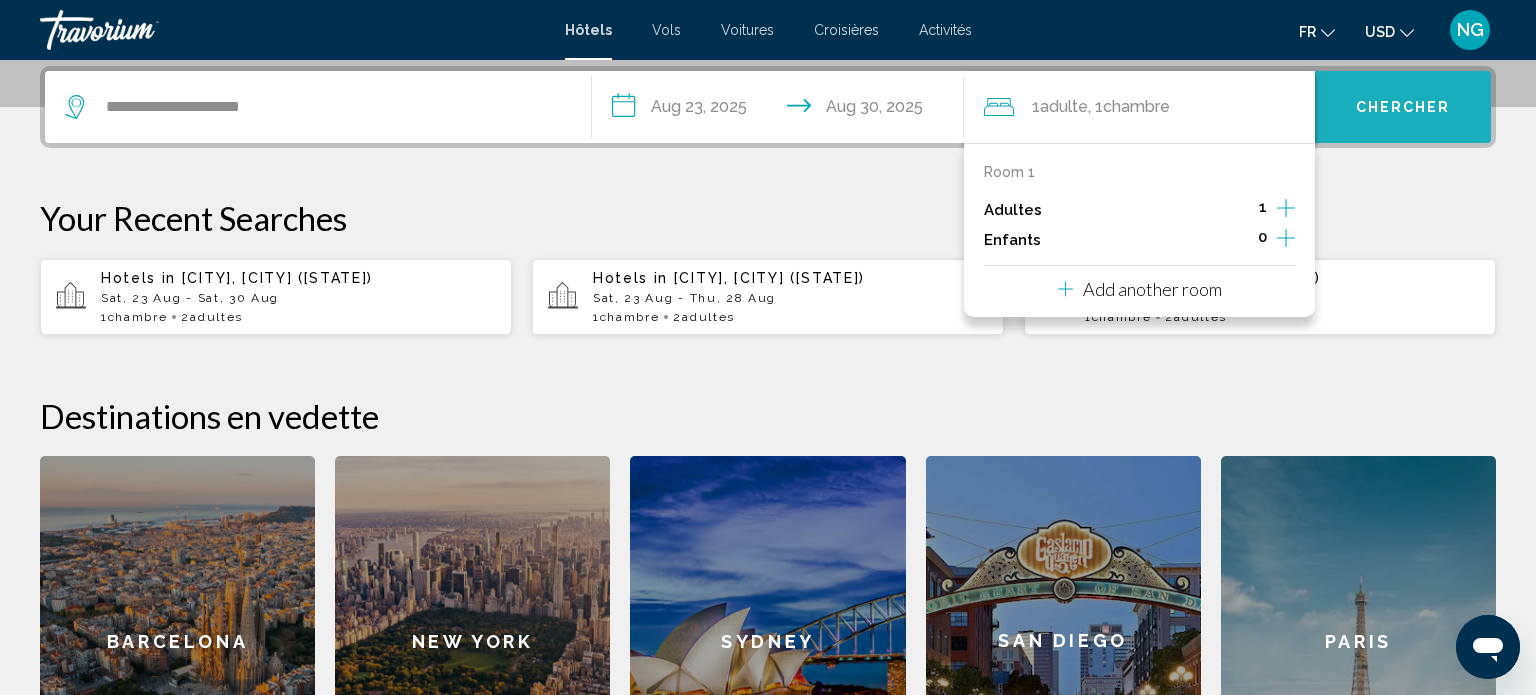 click on "Chercher" at bounding box center (1403, 108) 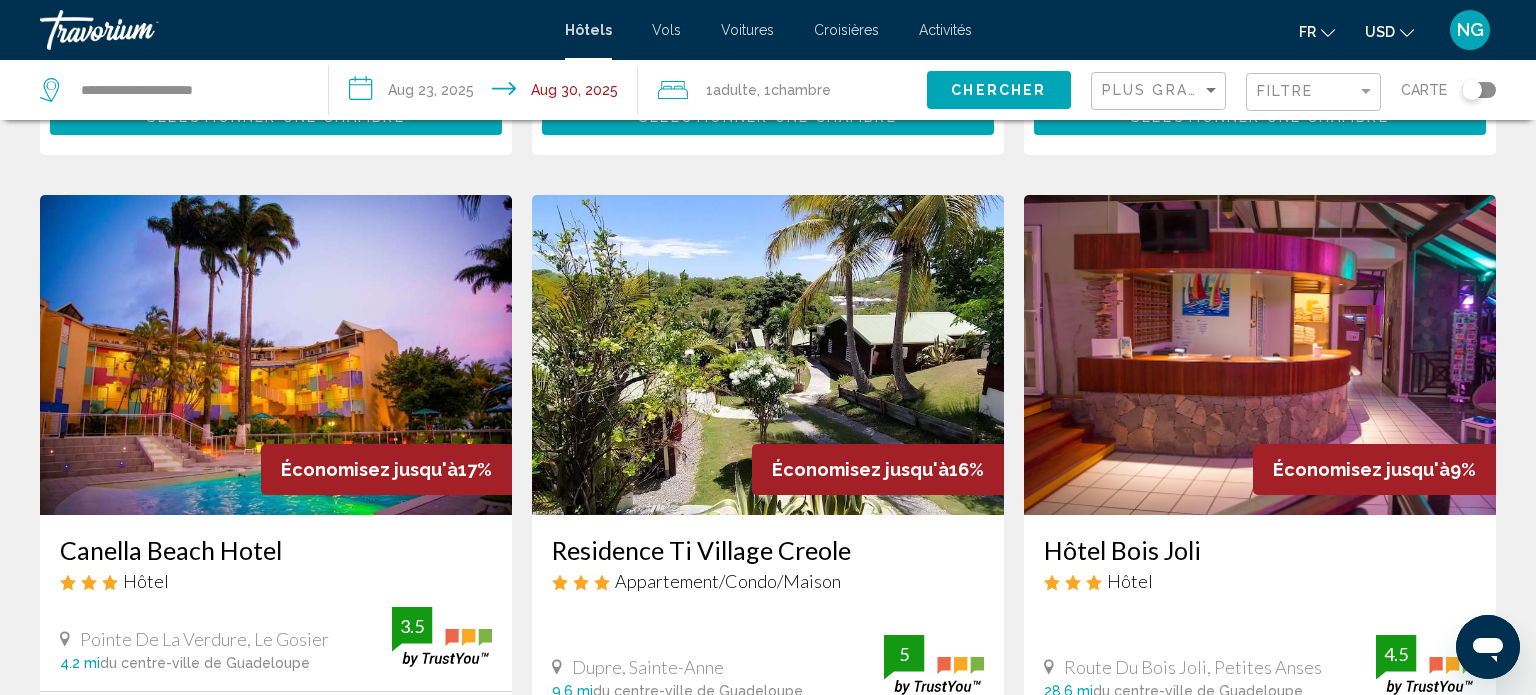 scroll, scrollTop: 680, scrollLeft: 0, axis: vertical 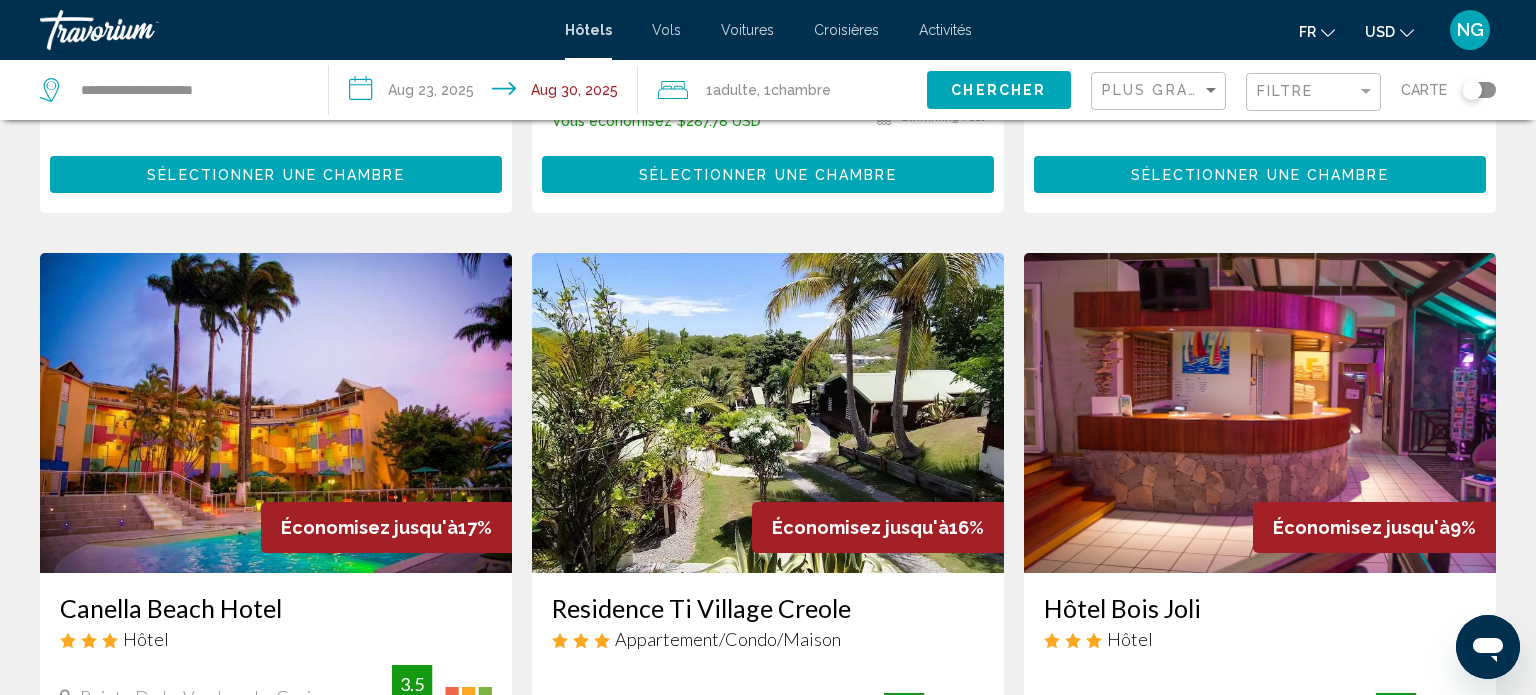 click at bounding box center (768, 413) 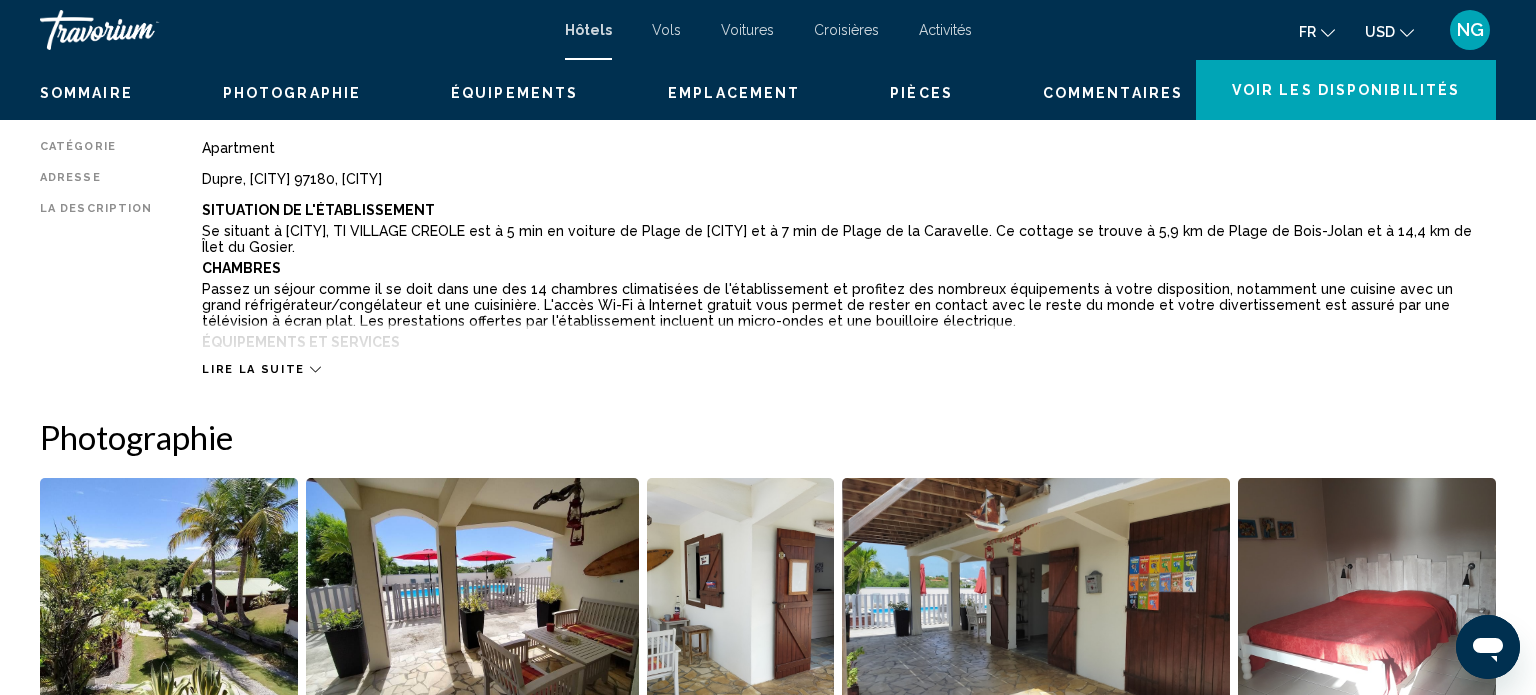 scroll, scrollTop: 12, scrollLeft: 0, axis: vertical 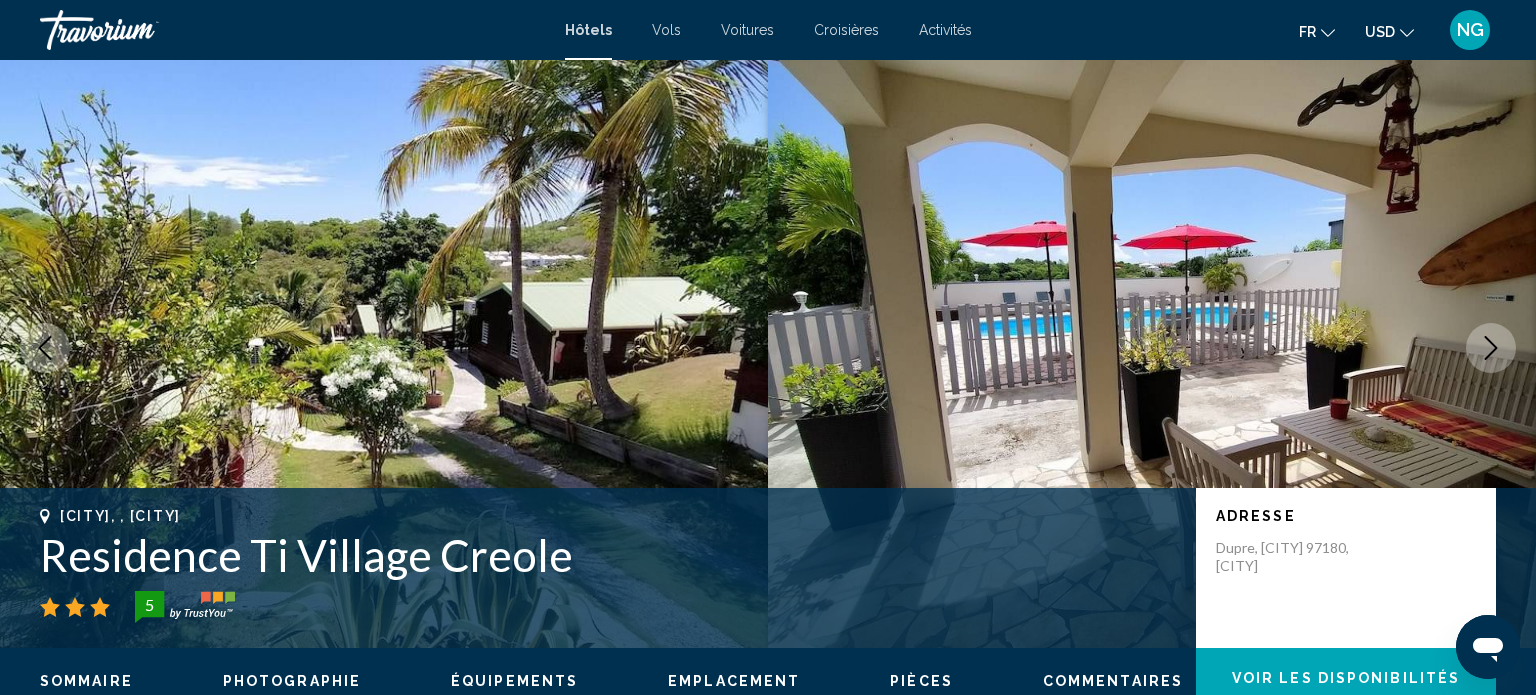 click 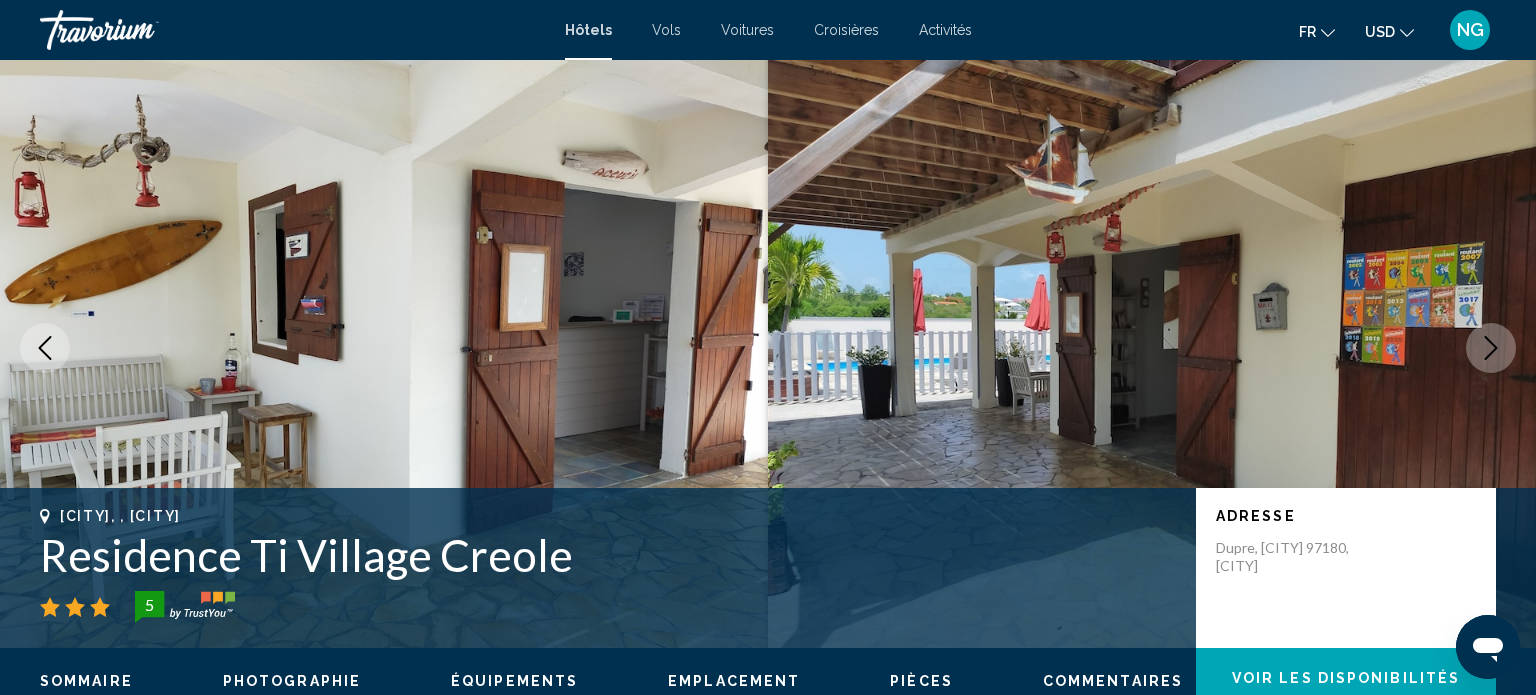 click 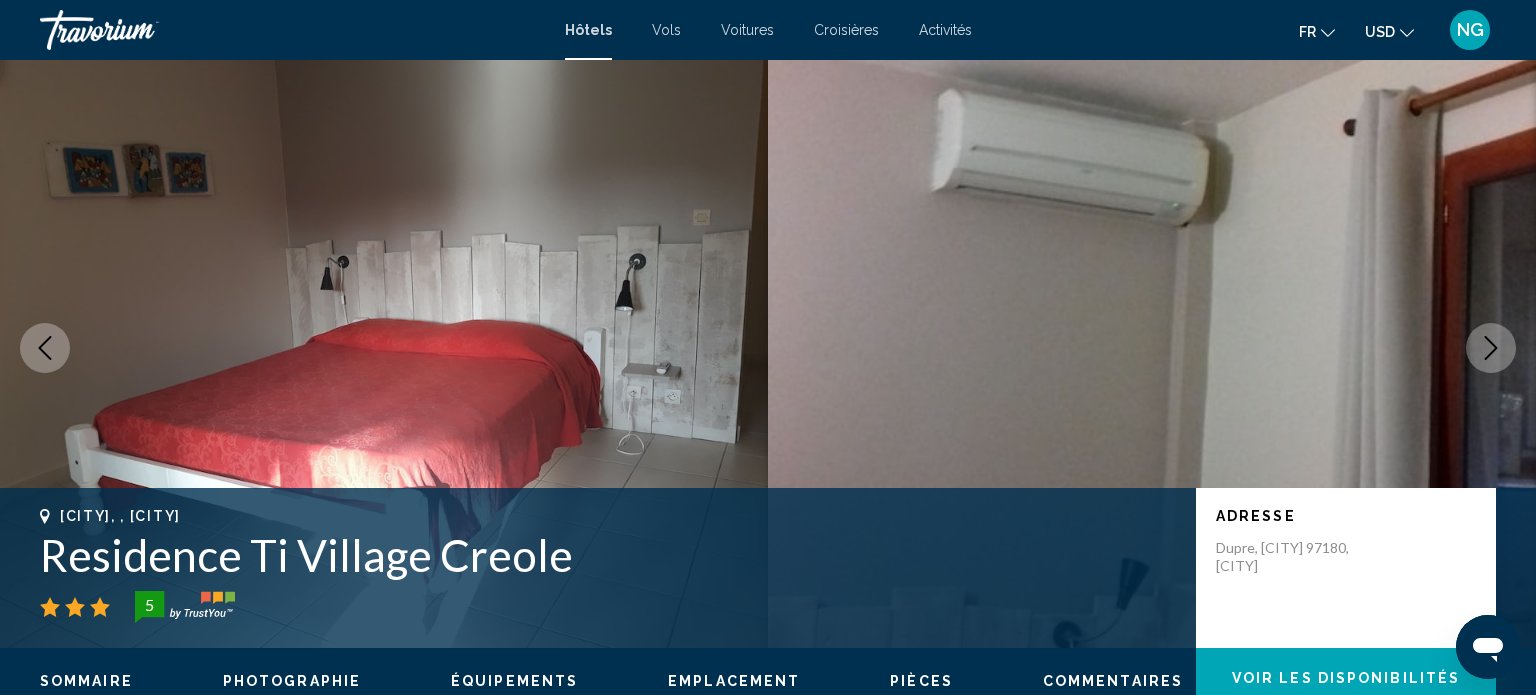 click 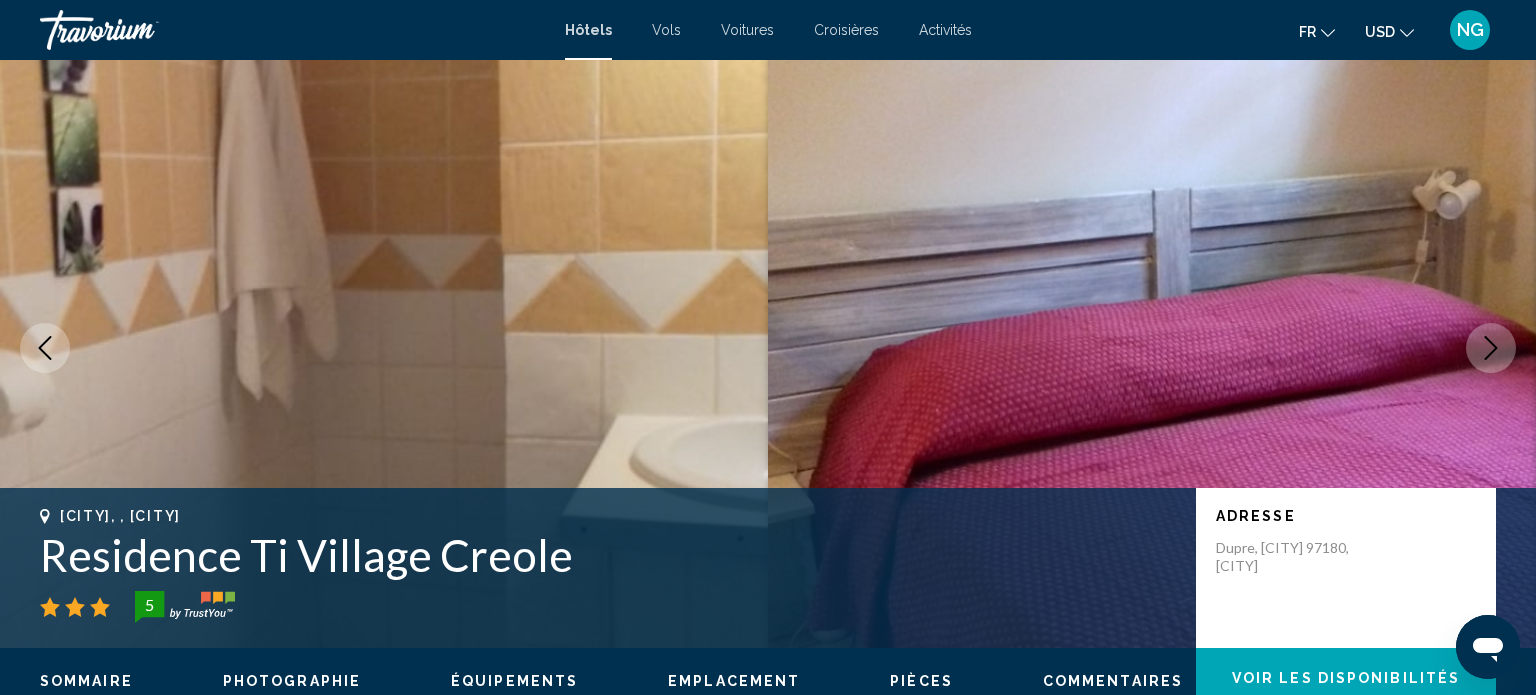 click 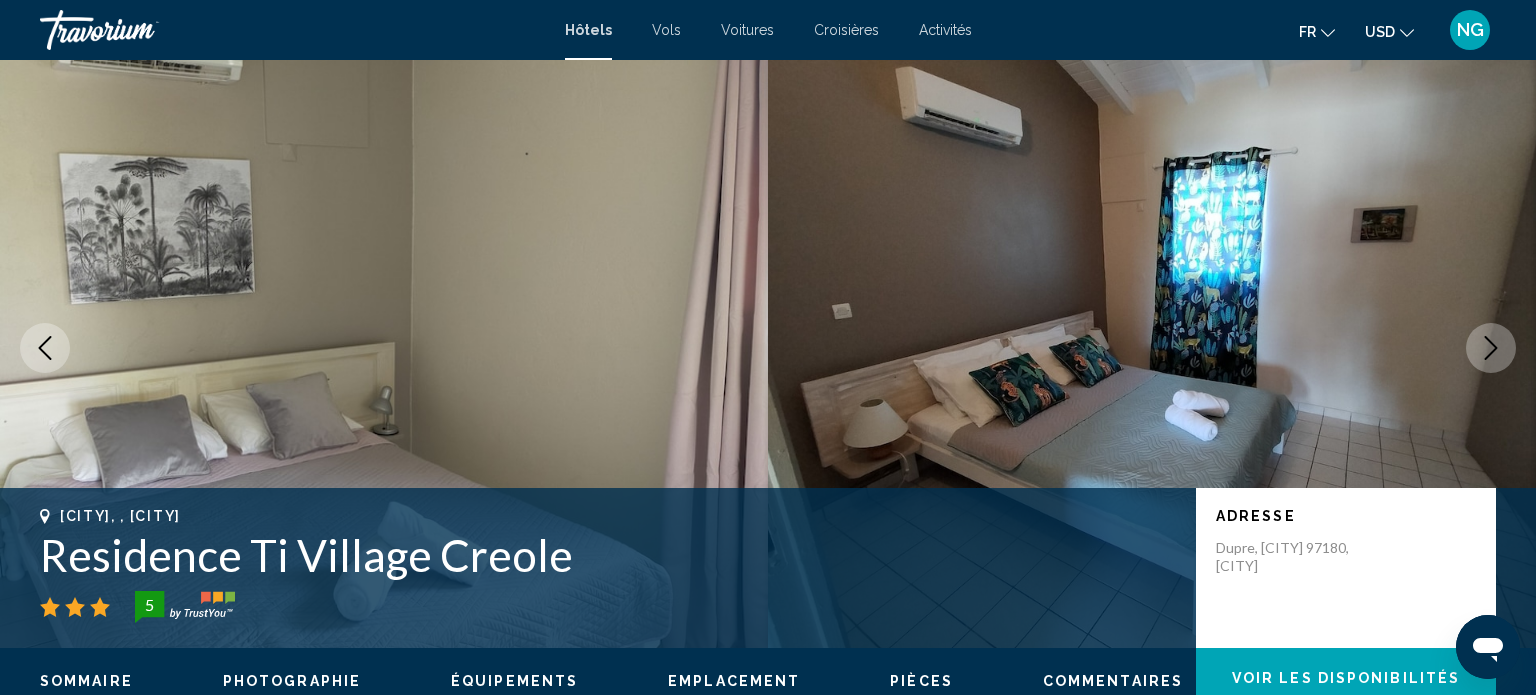 click 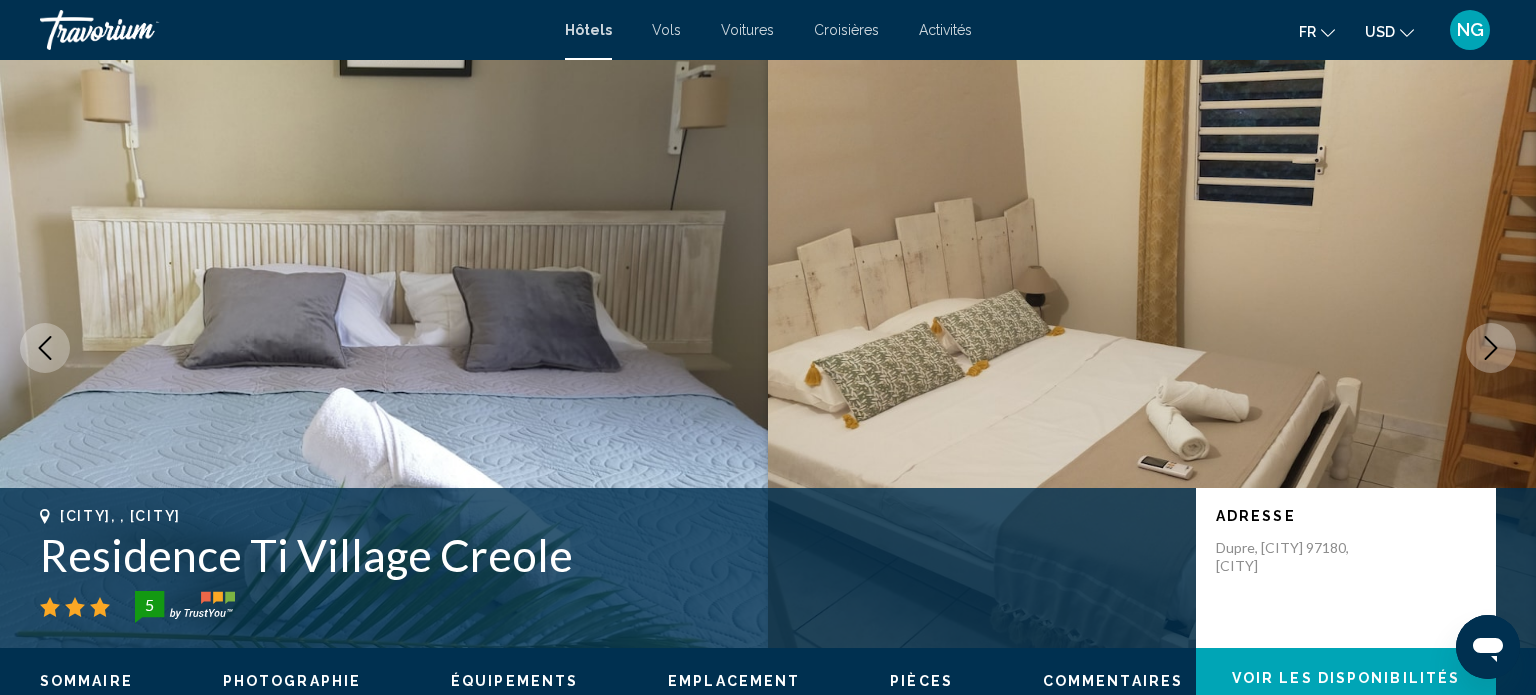 click 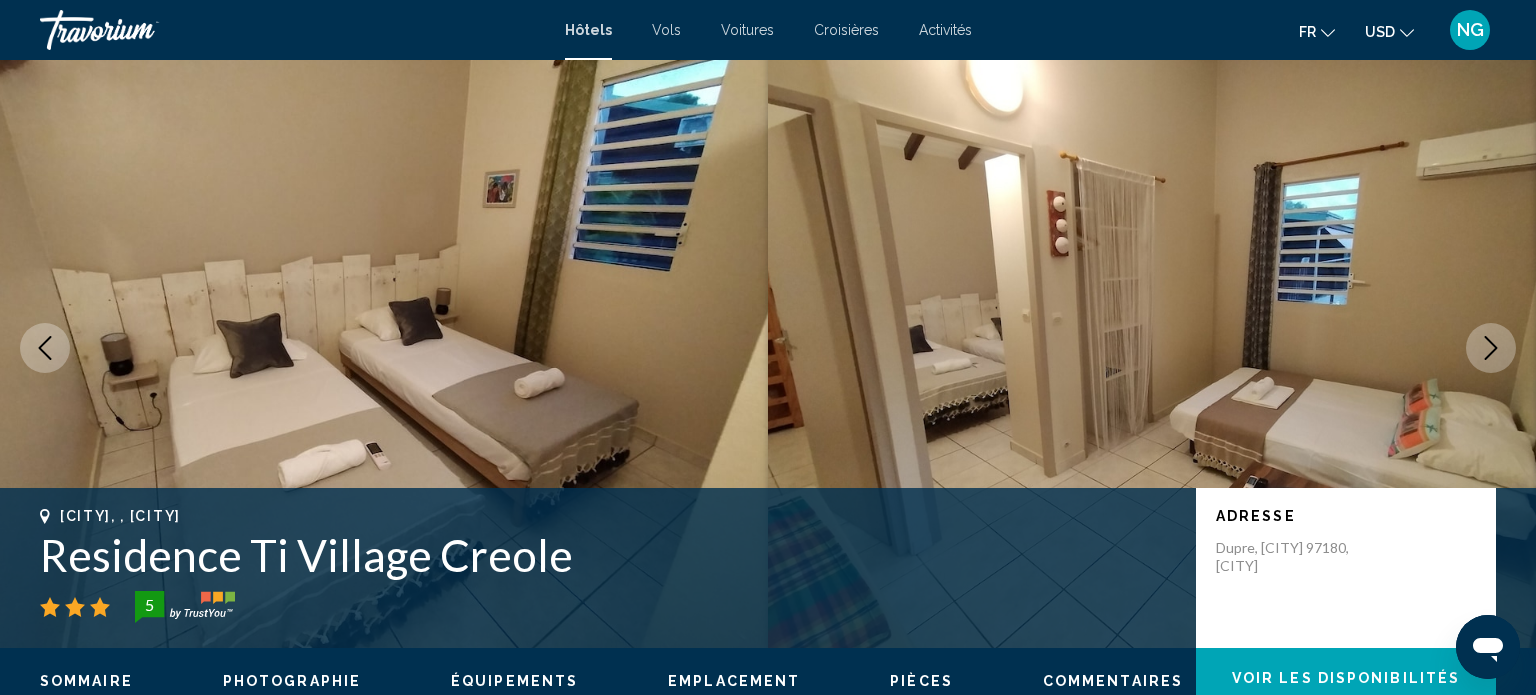 click 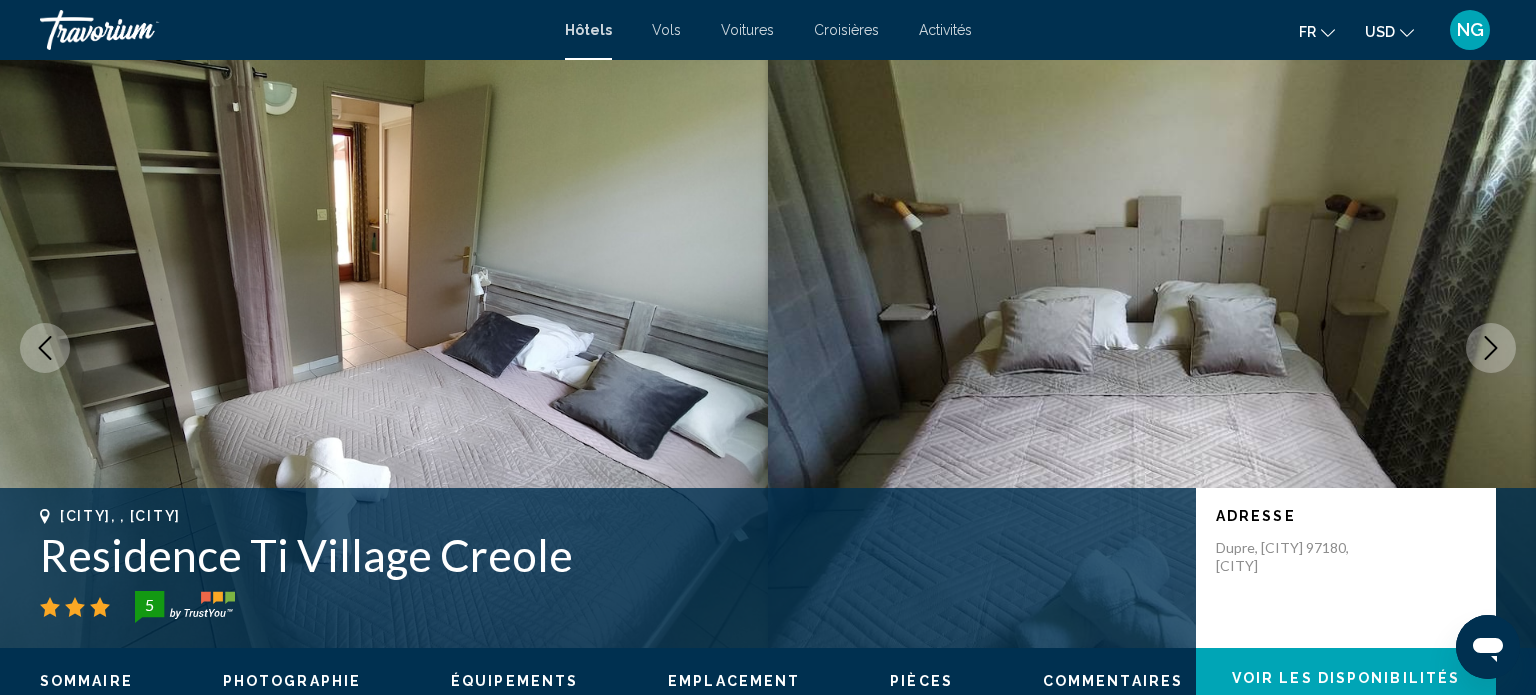 click 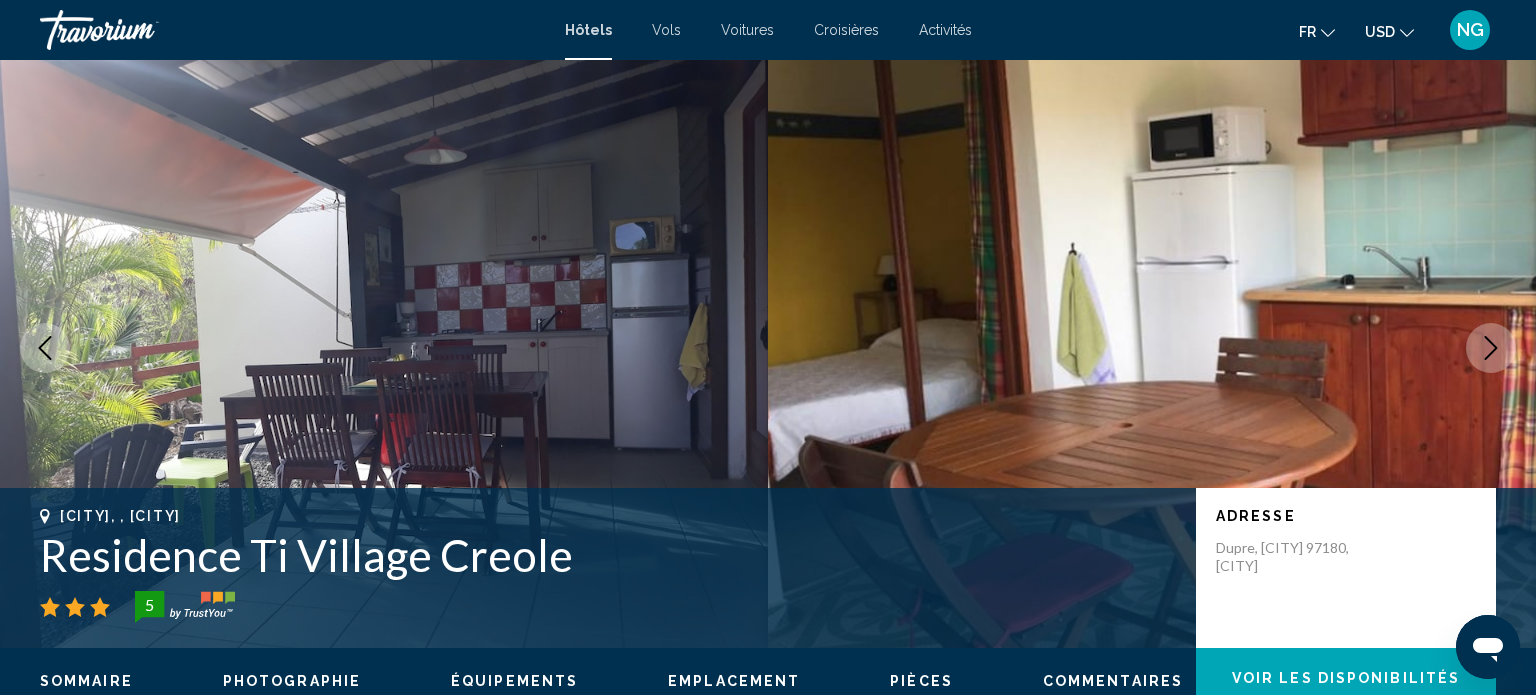 click 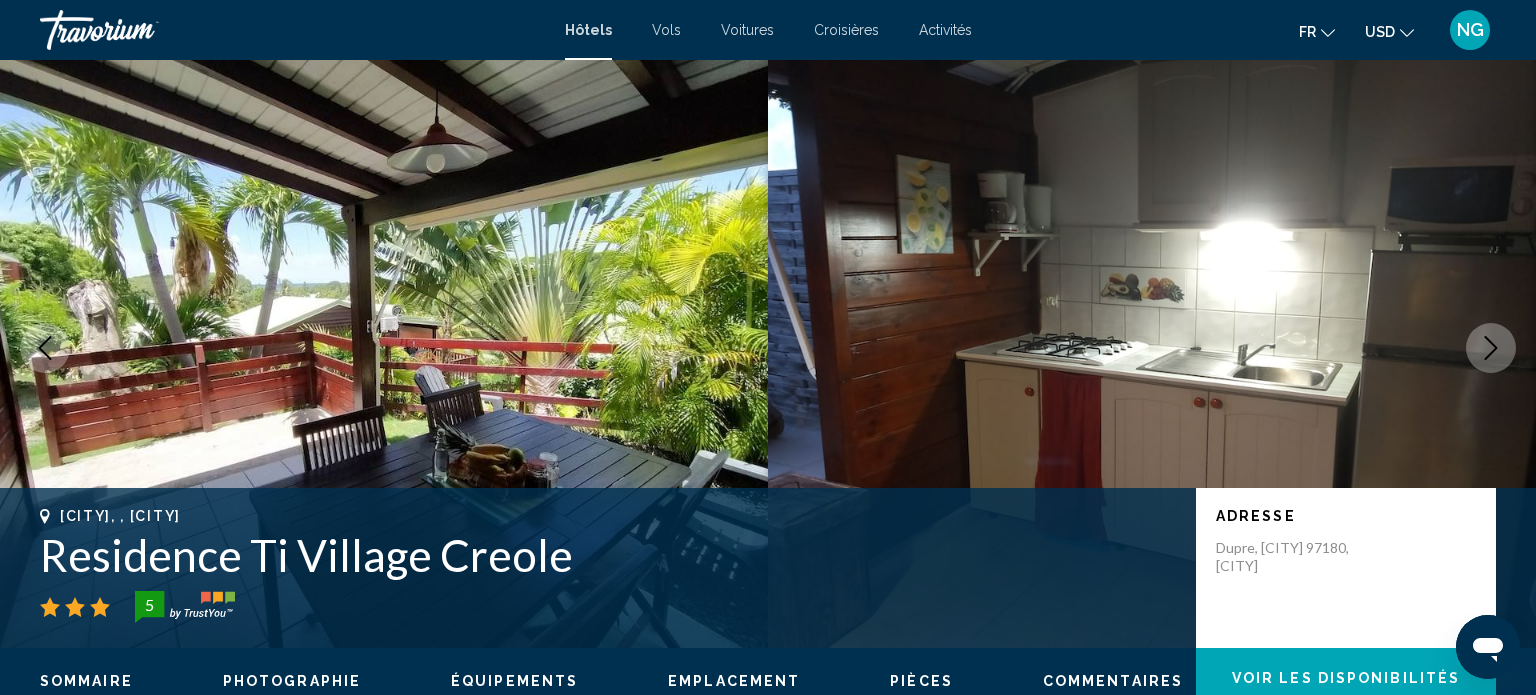 click 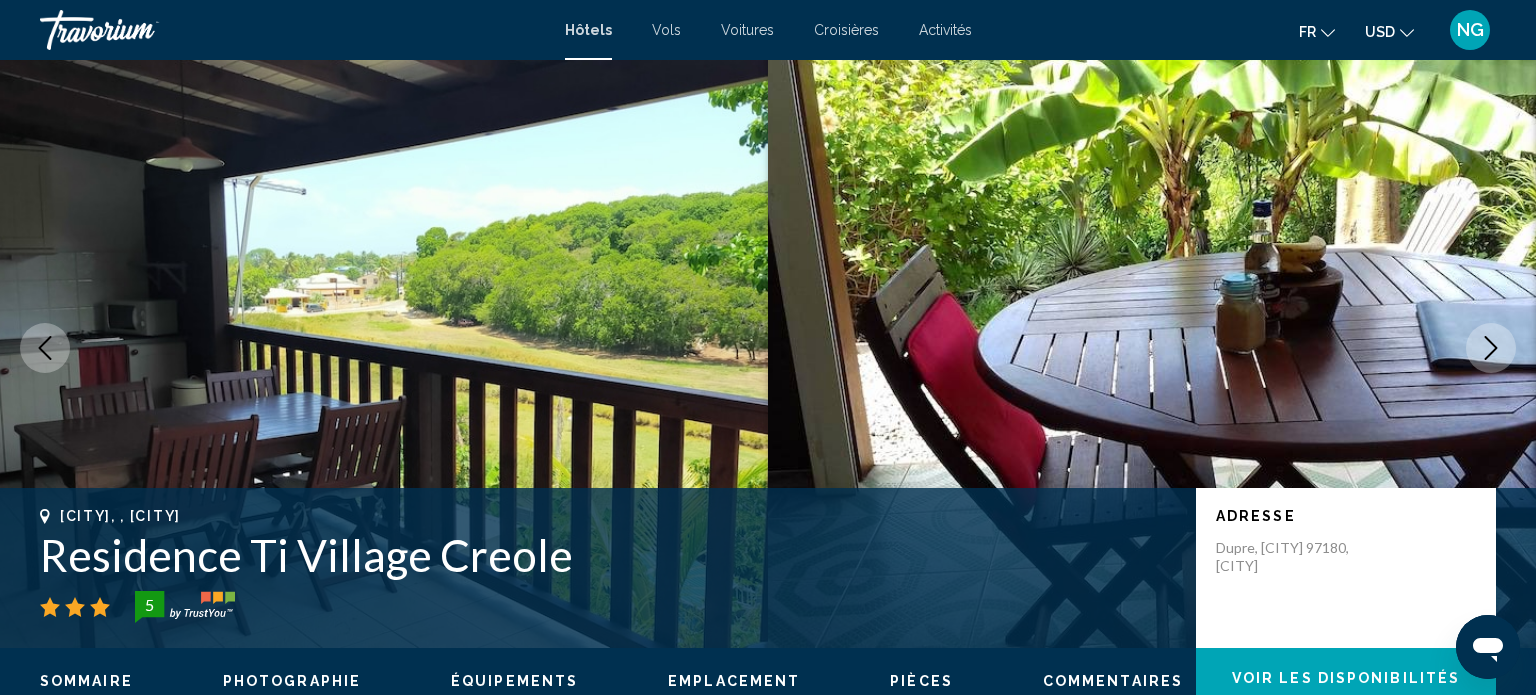 click 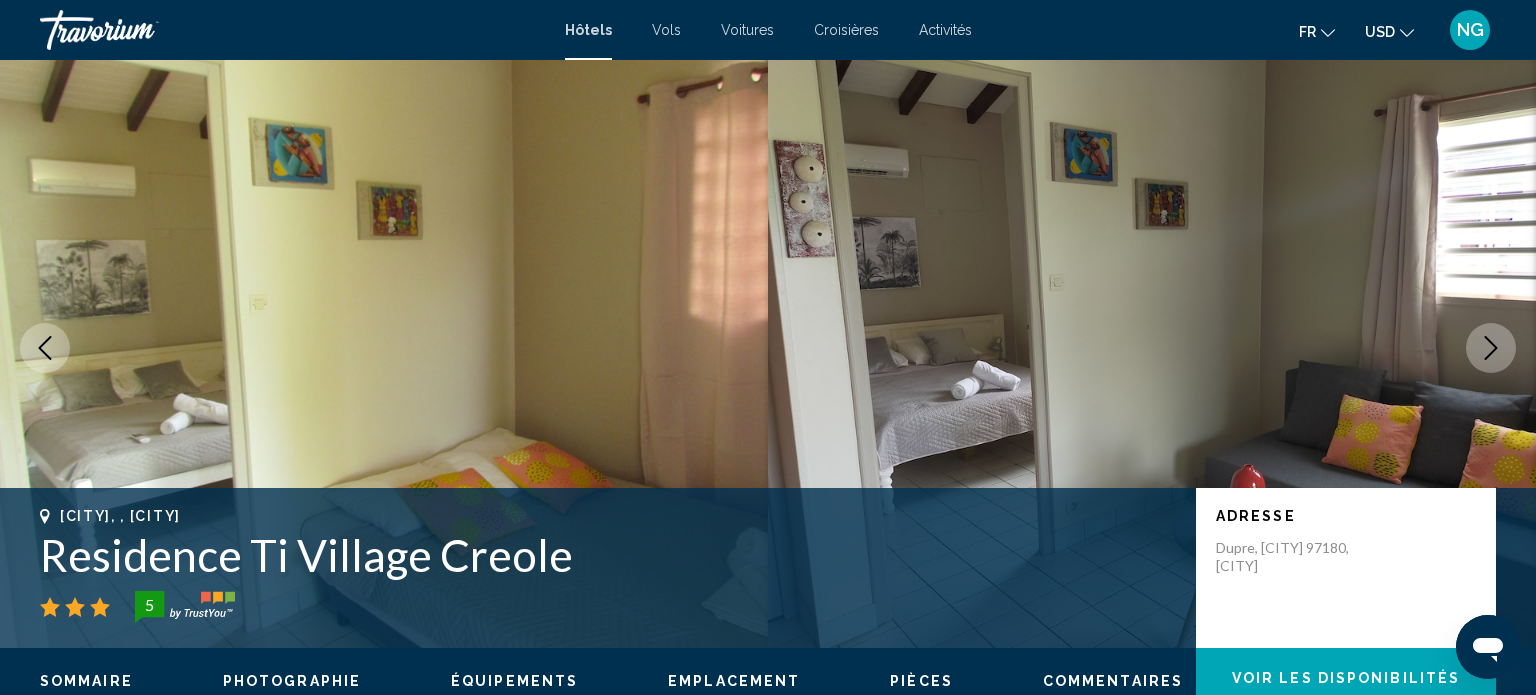 click 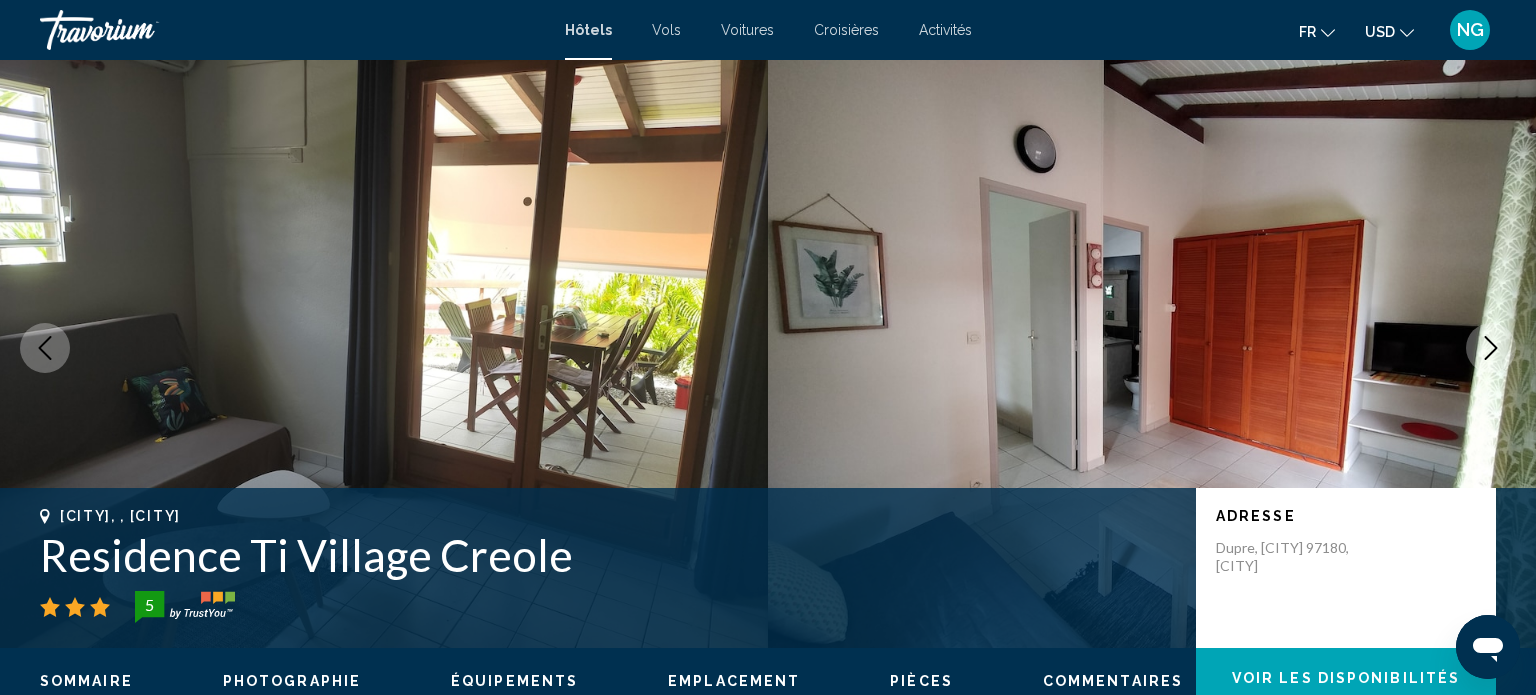 click 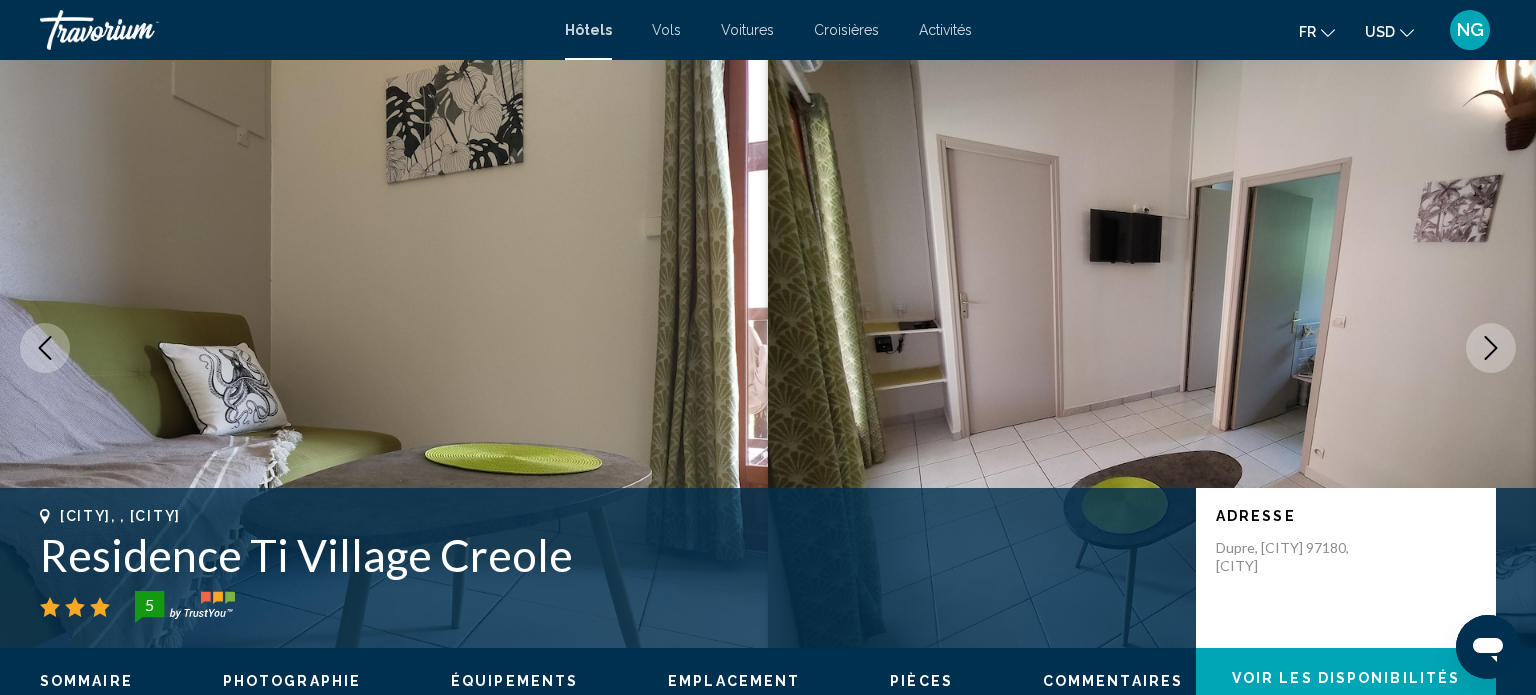 click 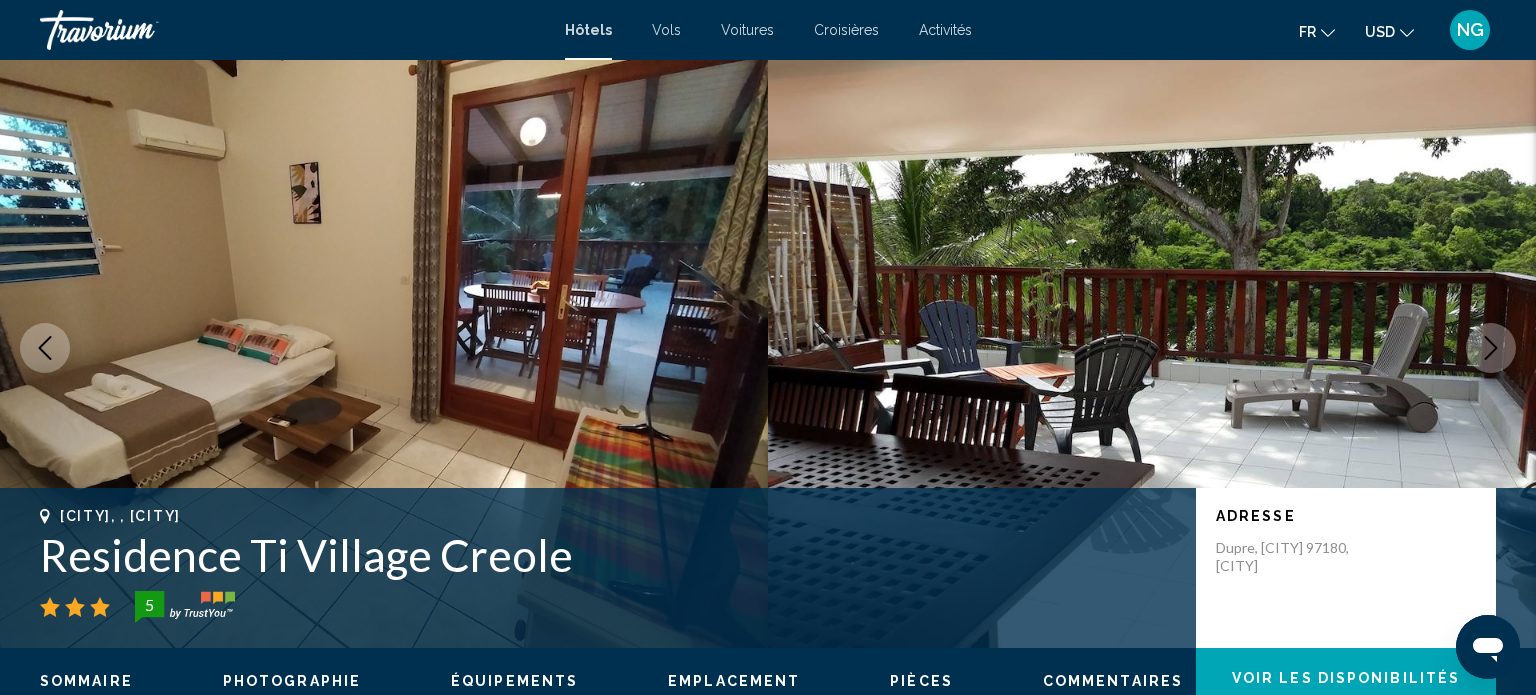 click 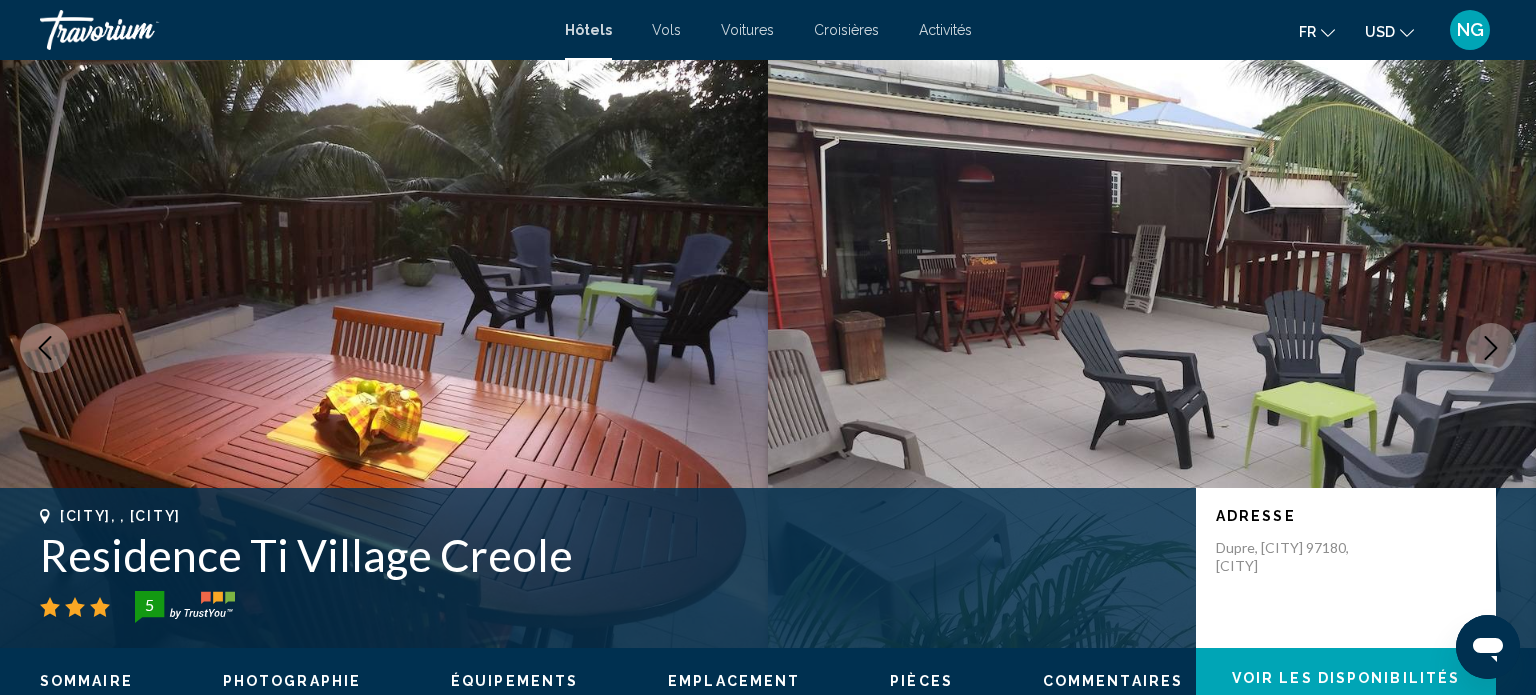 click 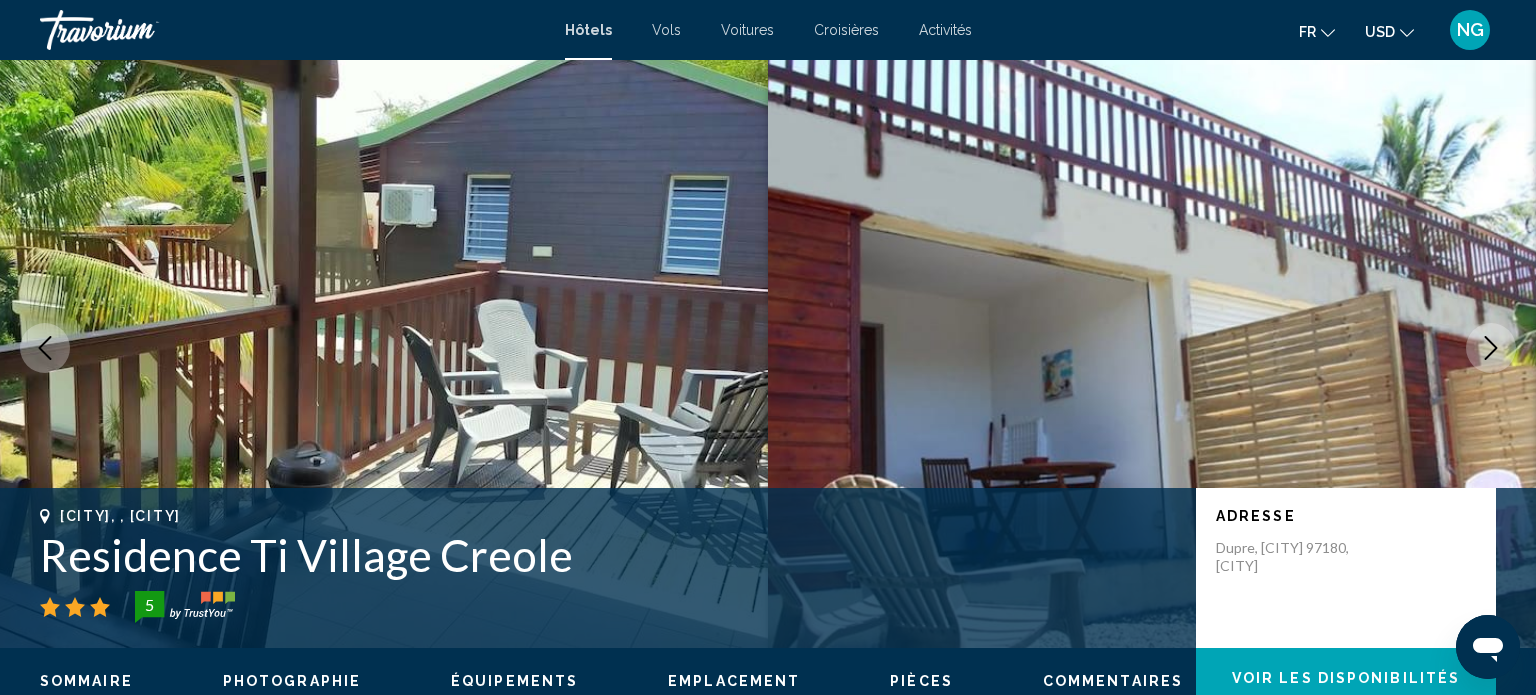 click 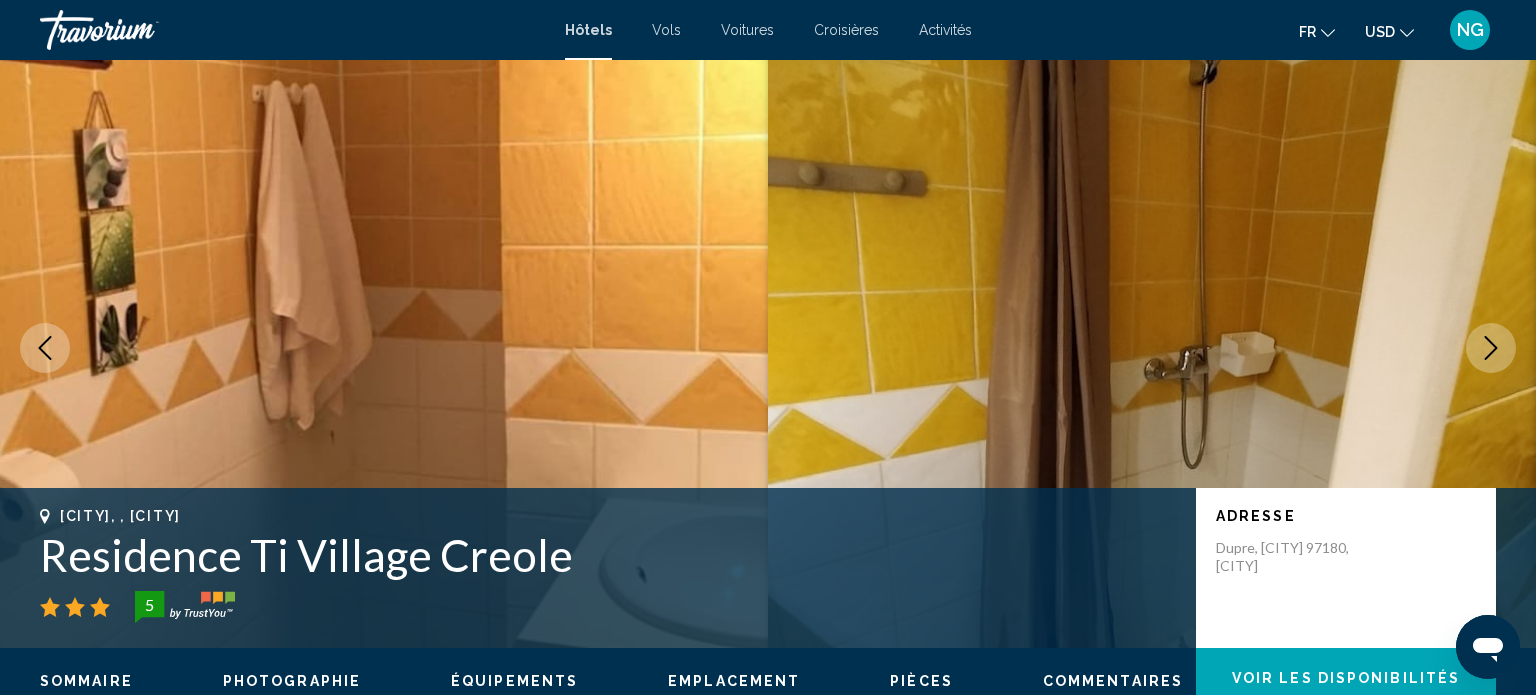 click 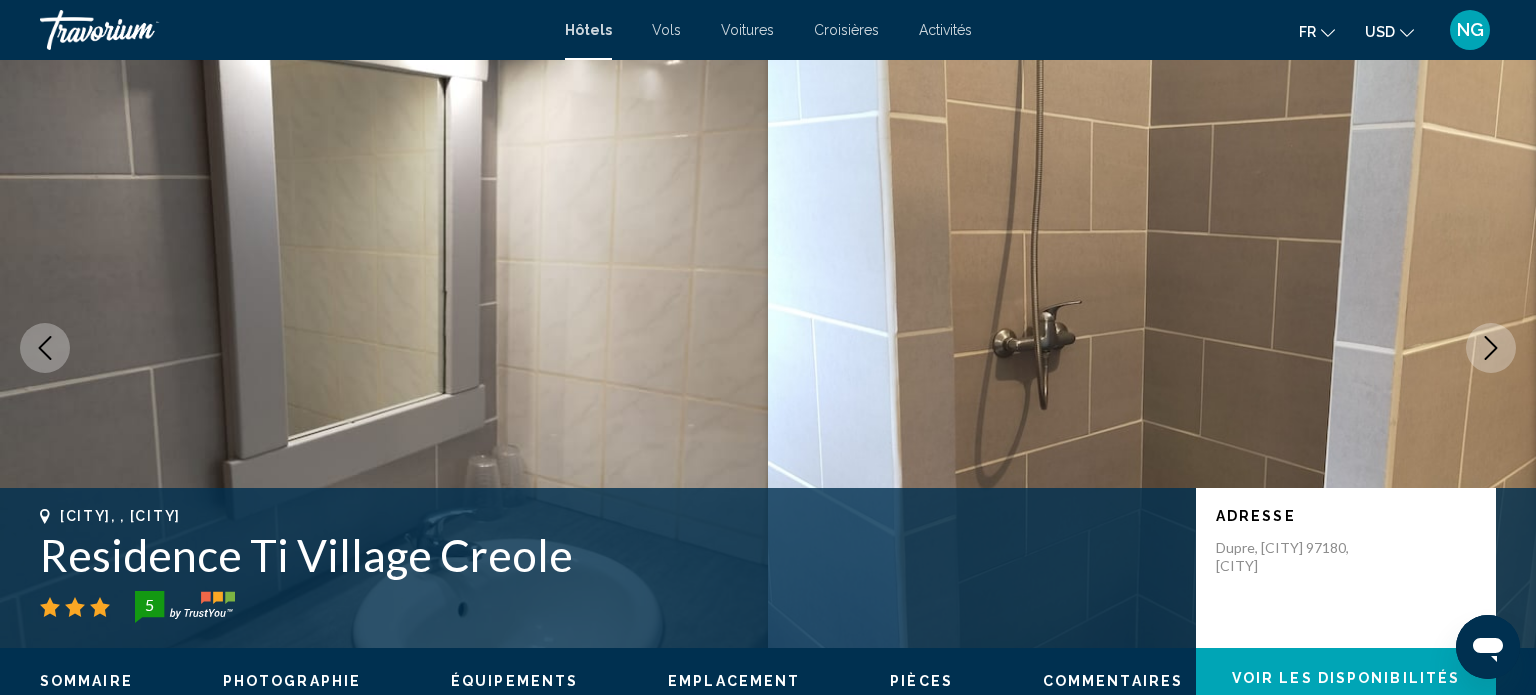 click 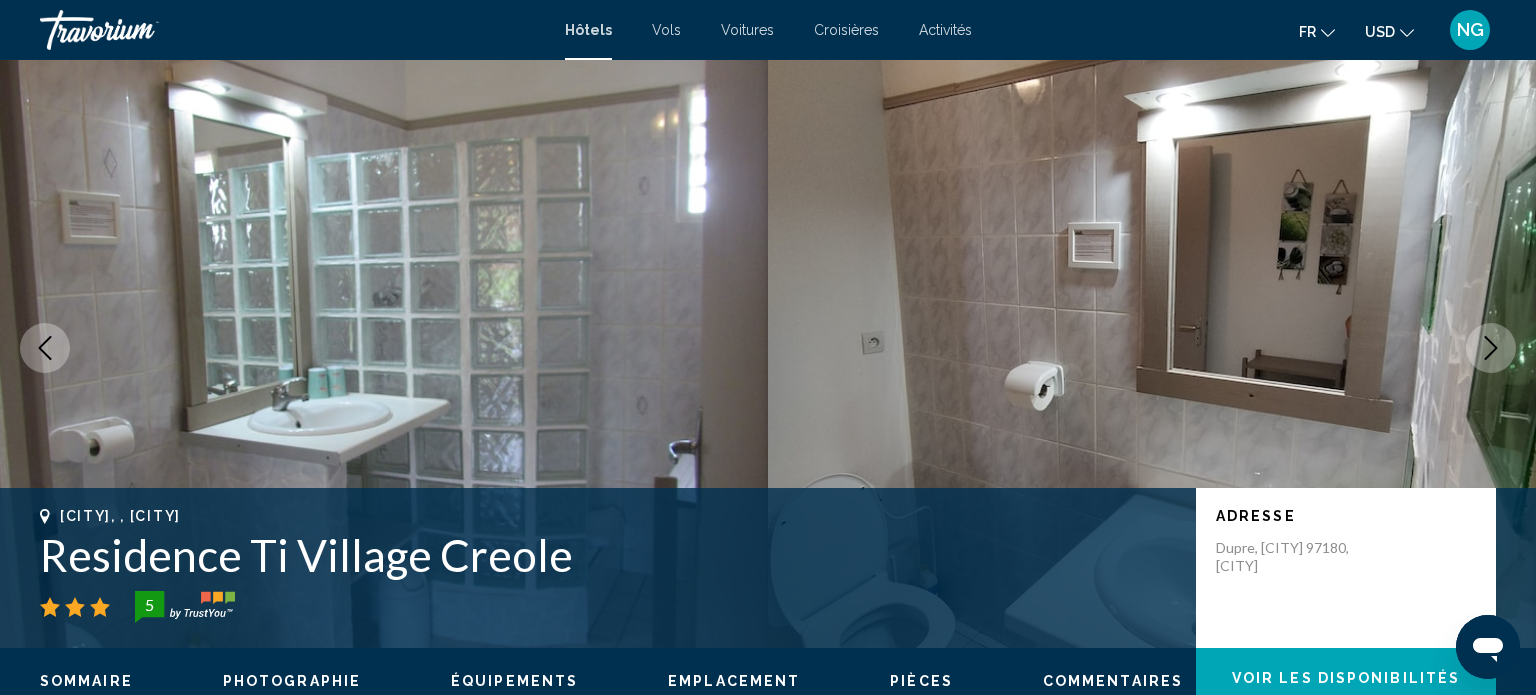 click 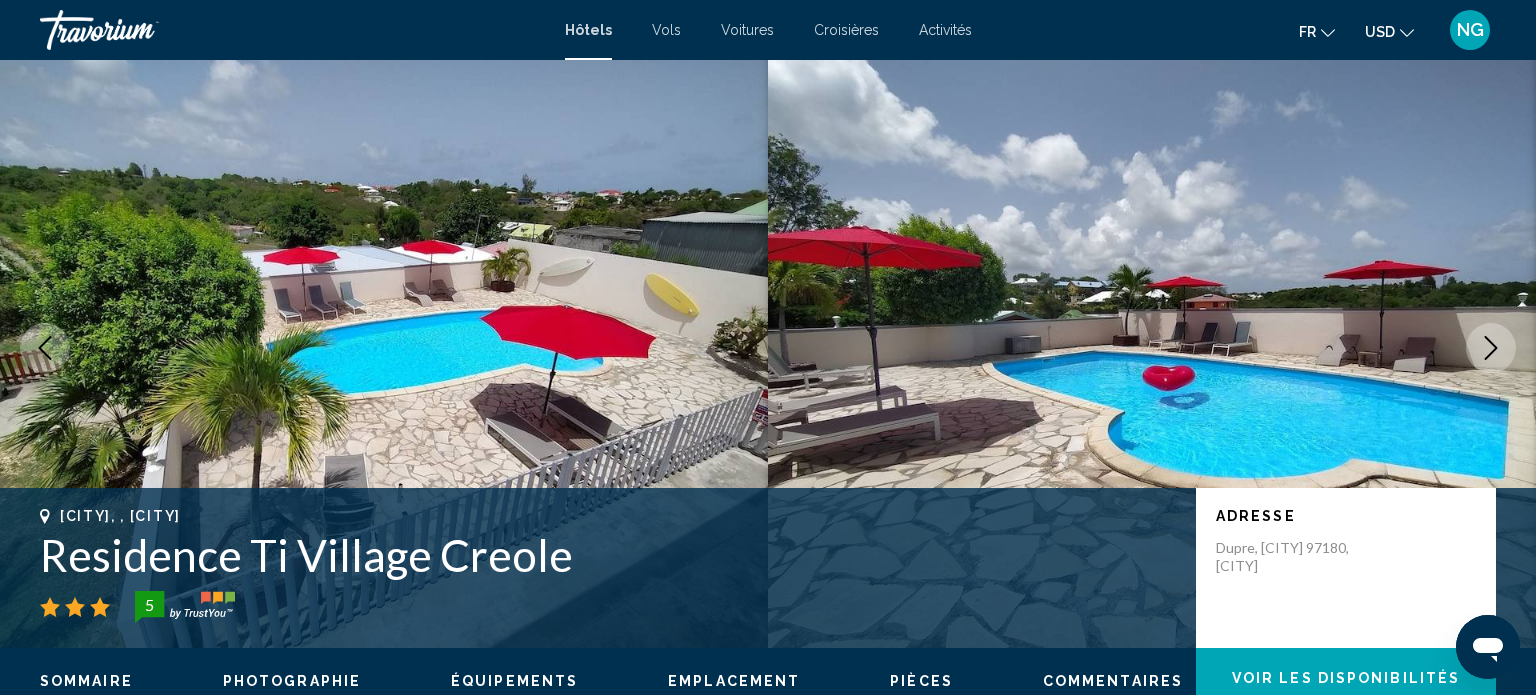 click 